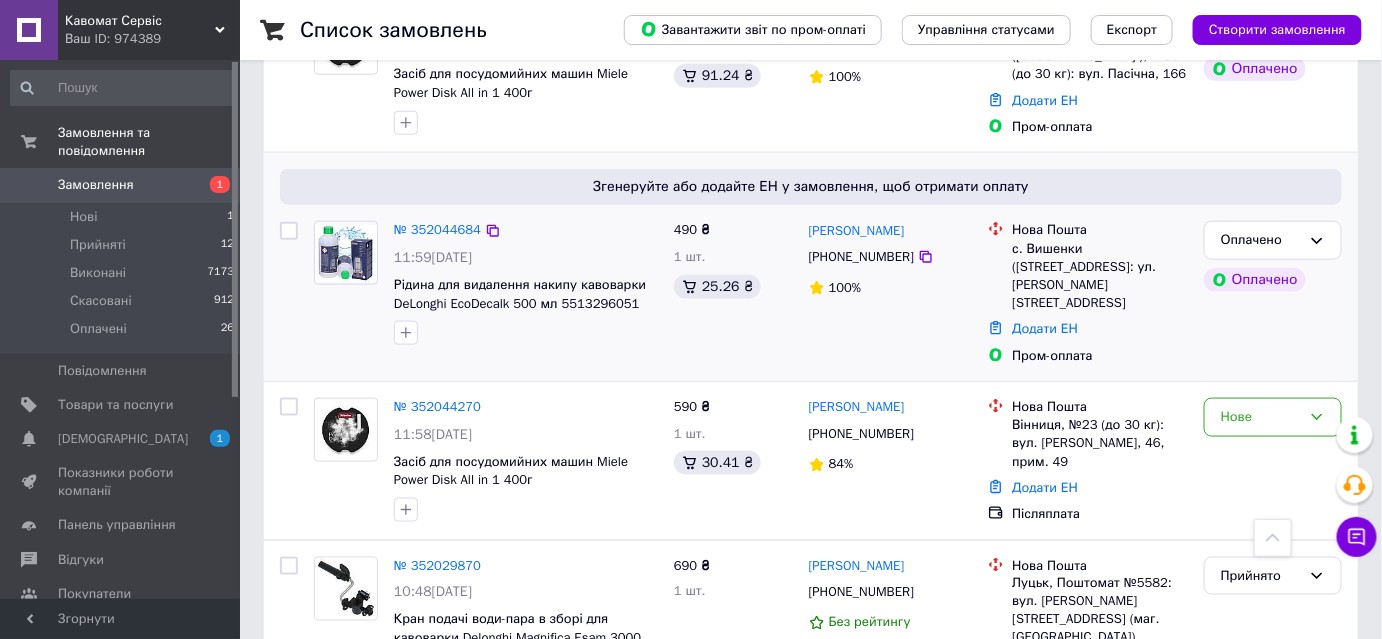 scroll, scrollTop: 727, scrollLeft: 0, axis: vertical 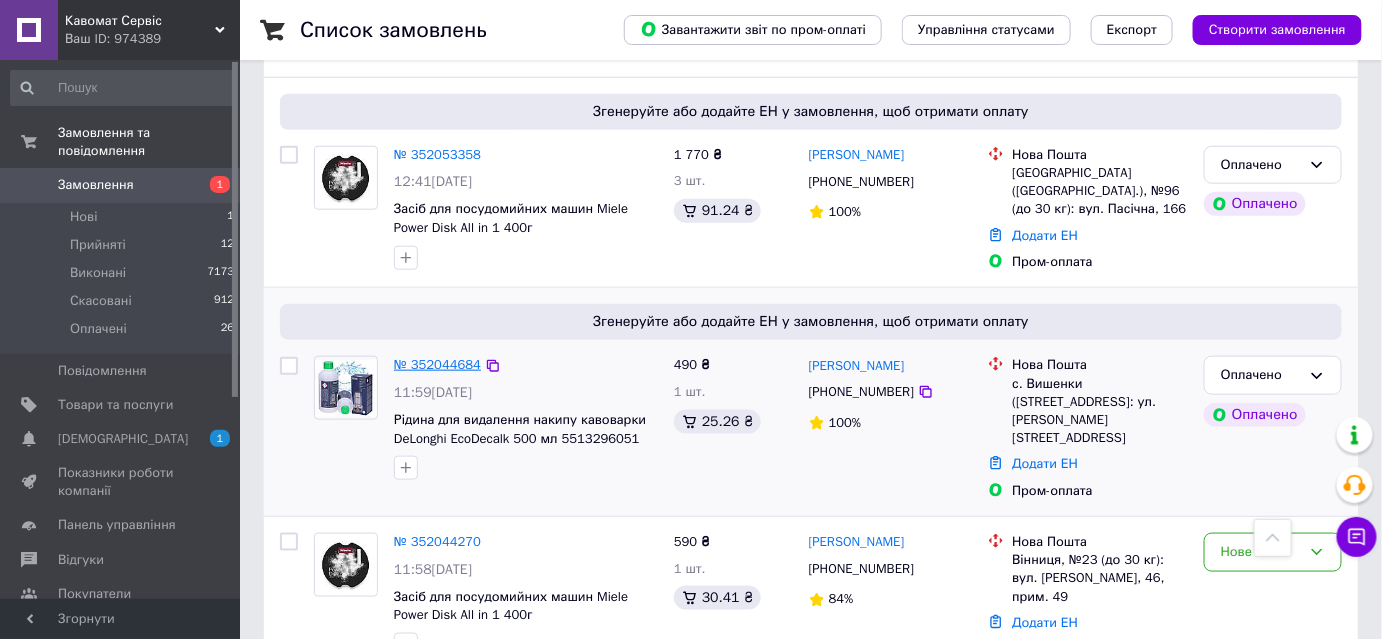 drag, startPoint x: 447, startPoint y: 361, endPoint x: 428, endPoint y: 346, distance: 24.207438 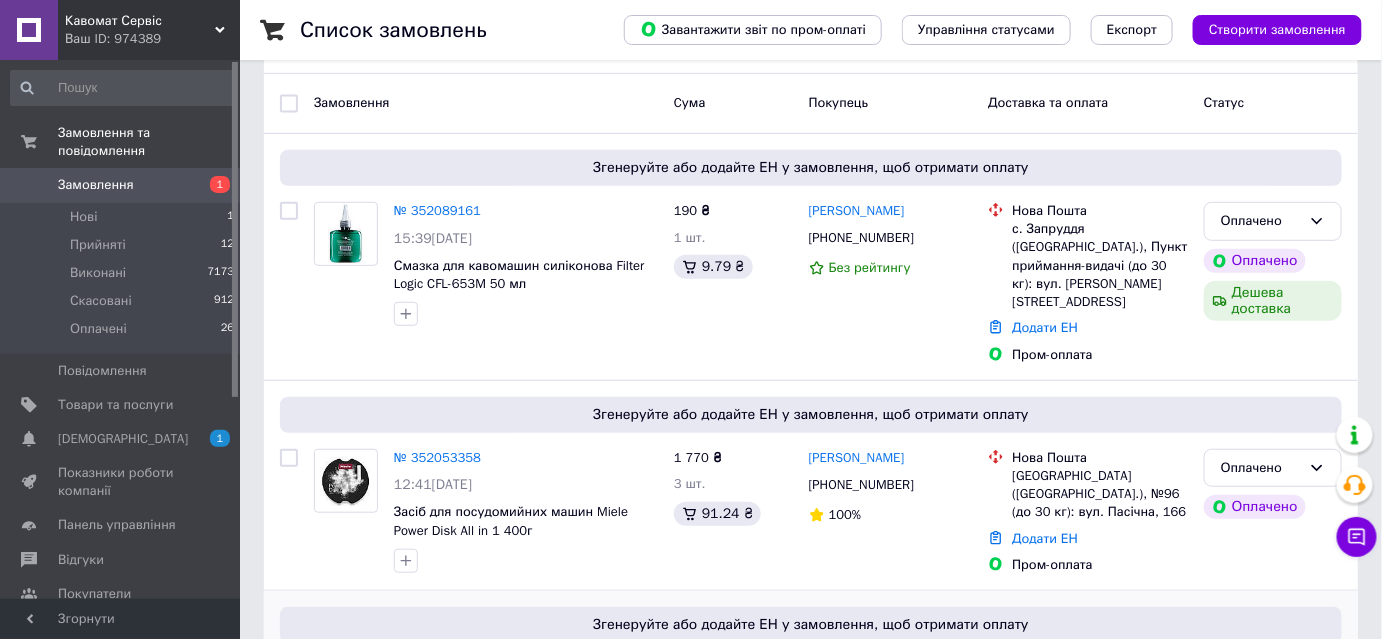 scroll, scrollTop: 363, scrollLeft: 0, axis: vertical 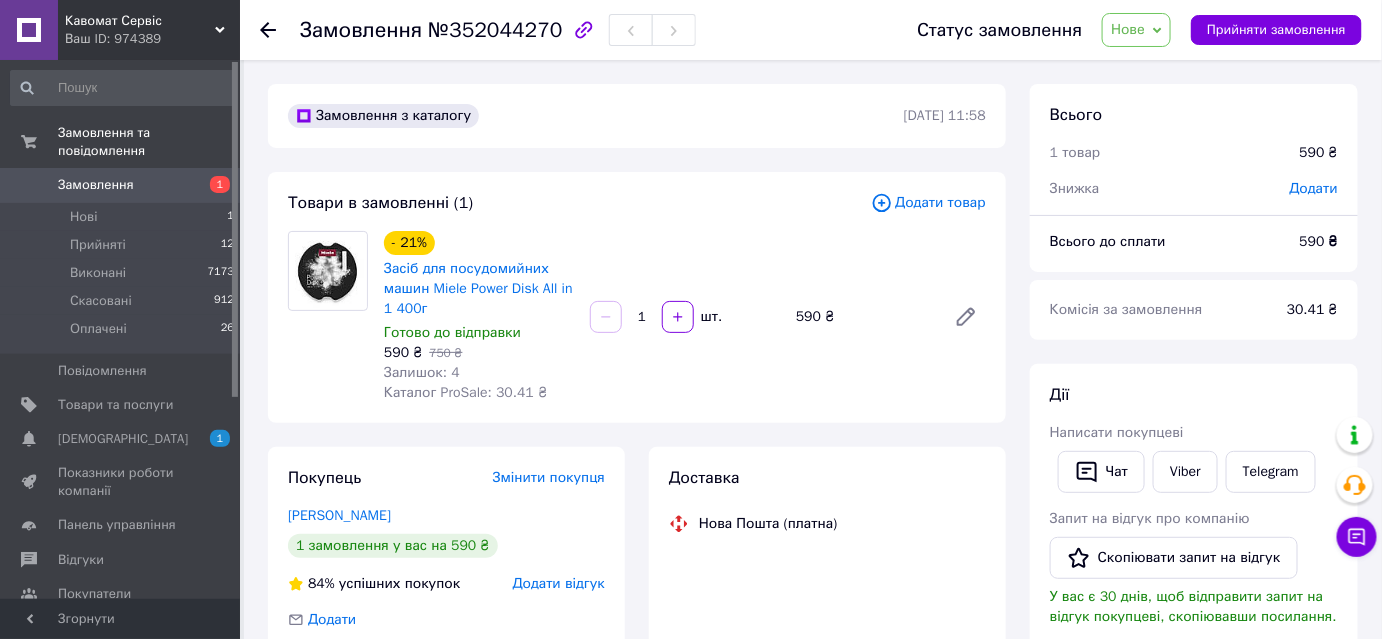 click on "Нове" at bounding box center [1128, 29] 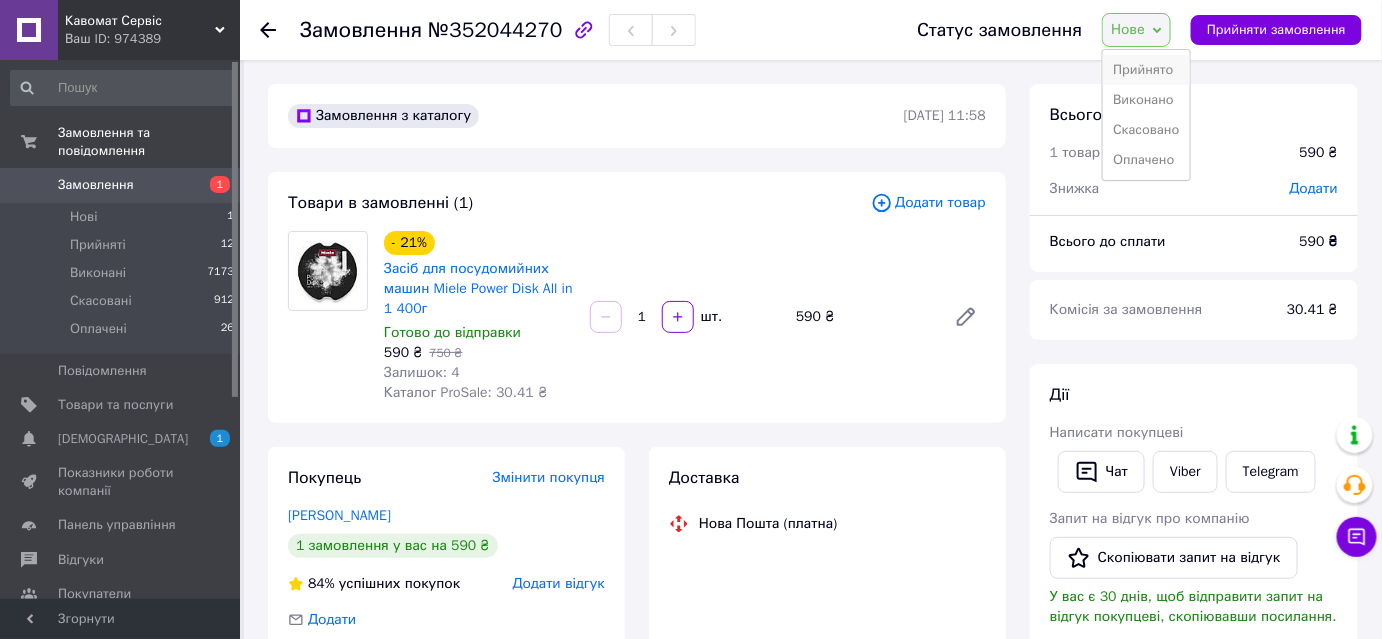 click on "Прийнято" at bounding box center [1146, 70] 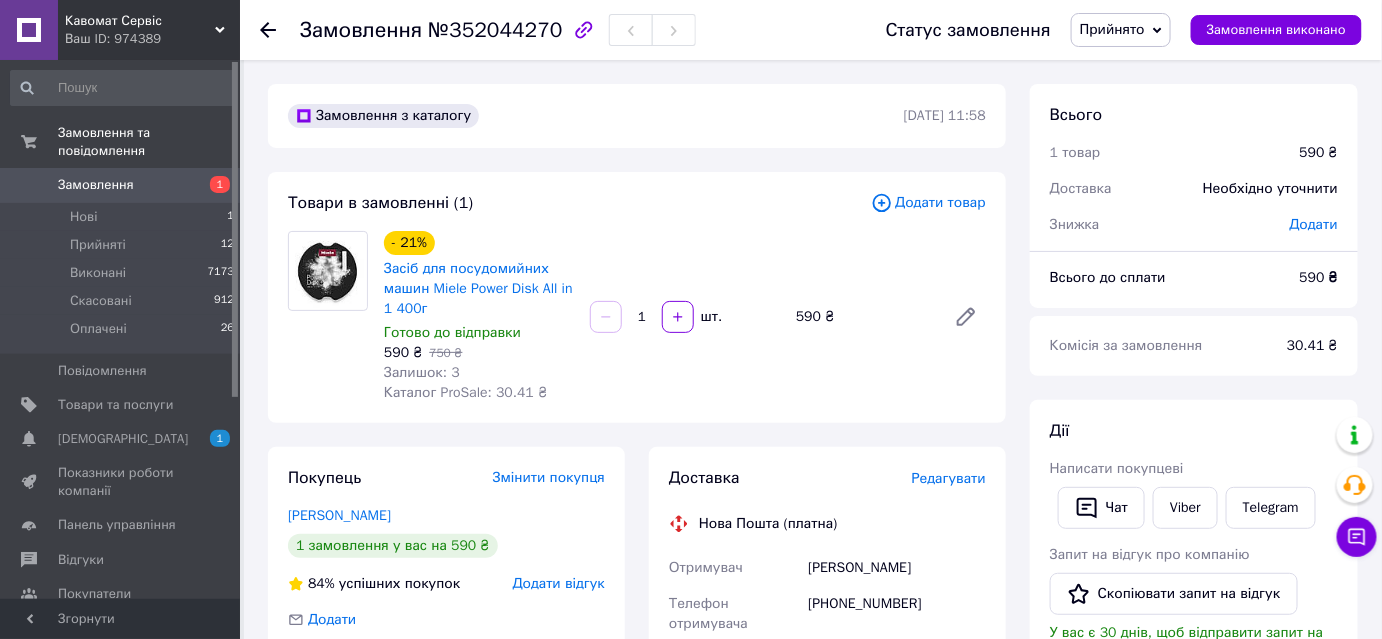 scroll, scrollTop: 363, scrollLeft: 0, axis: vertical 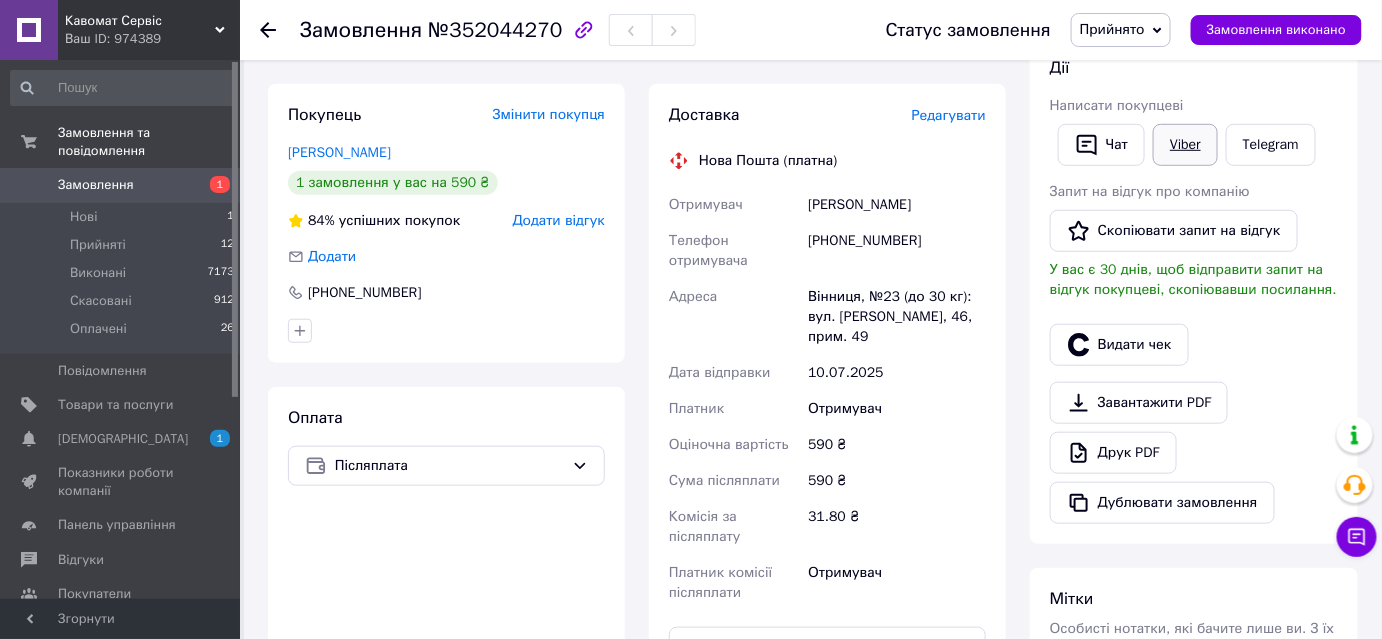 click on "Viber" at bounding box center [1185, 145] 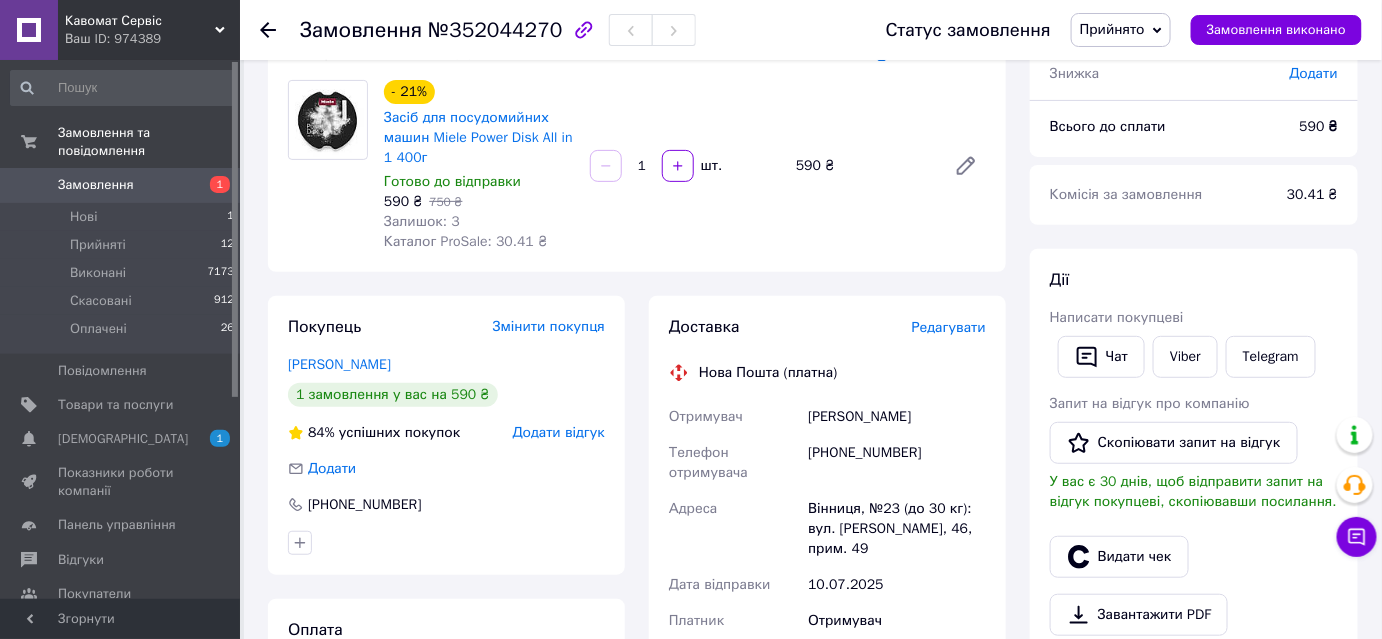 scroll, scrollTop: 0, scrollLeft: 0, axis: both 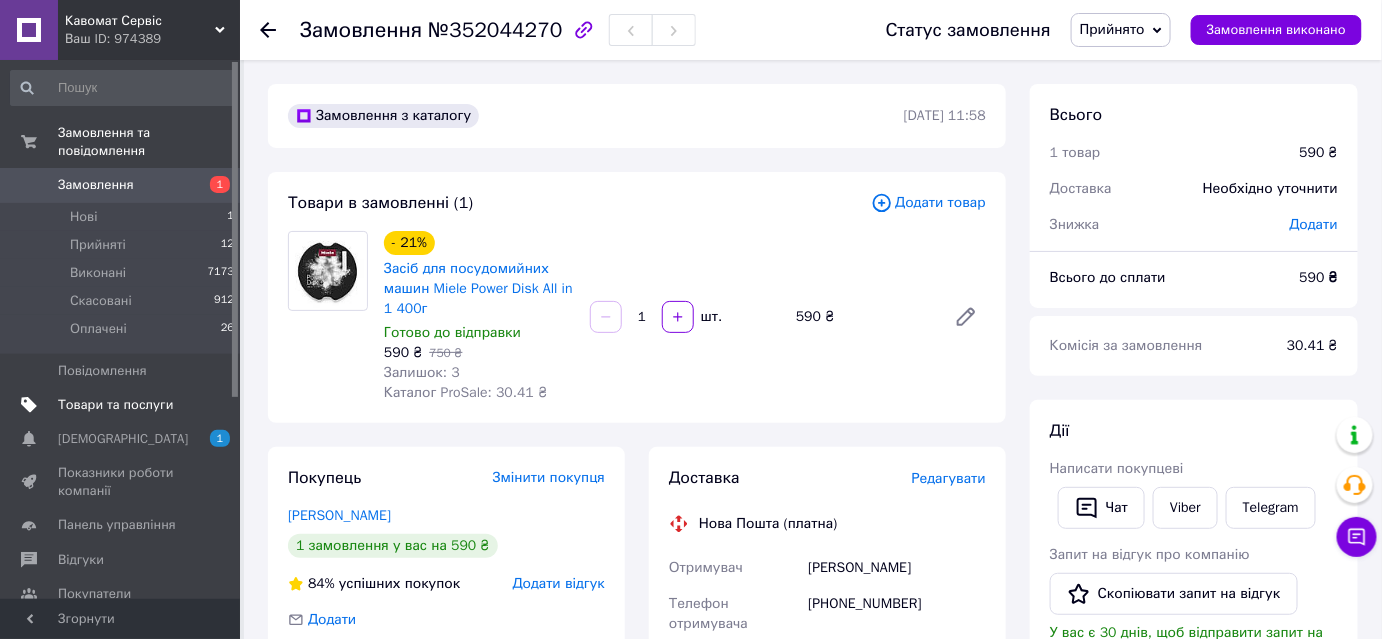 click on "Товари та послуги" at bounding box center [121, 405] 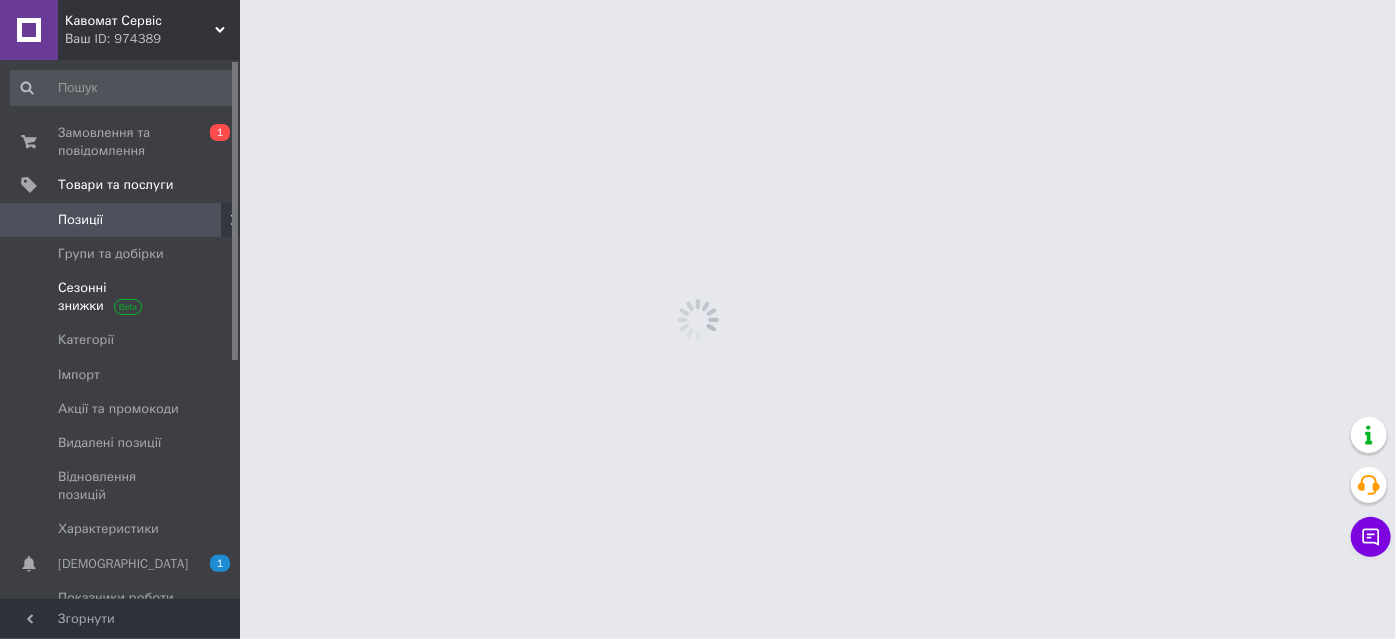 click on "Сезонні знижки" at bounding box center [123, 297] 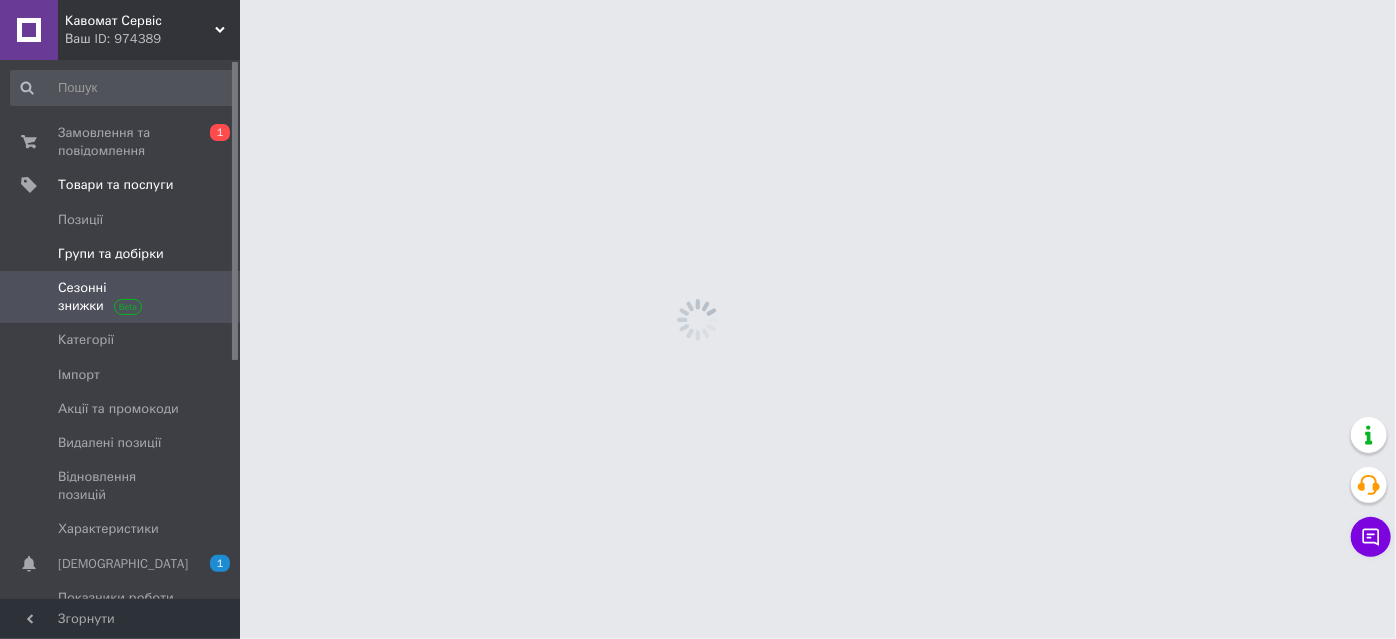 click on "Групи та добірки" at bounding box center (121, 254) 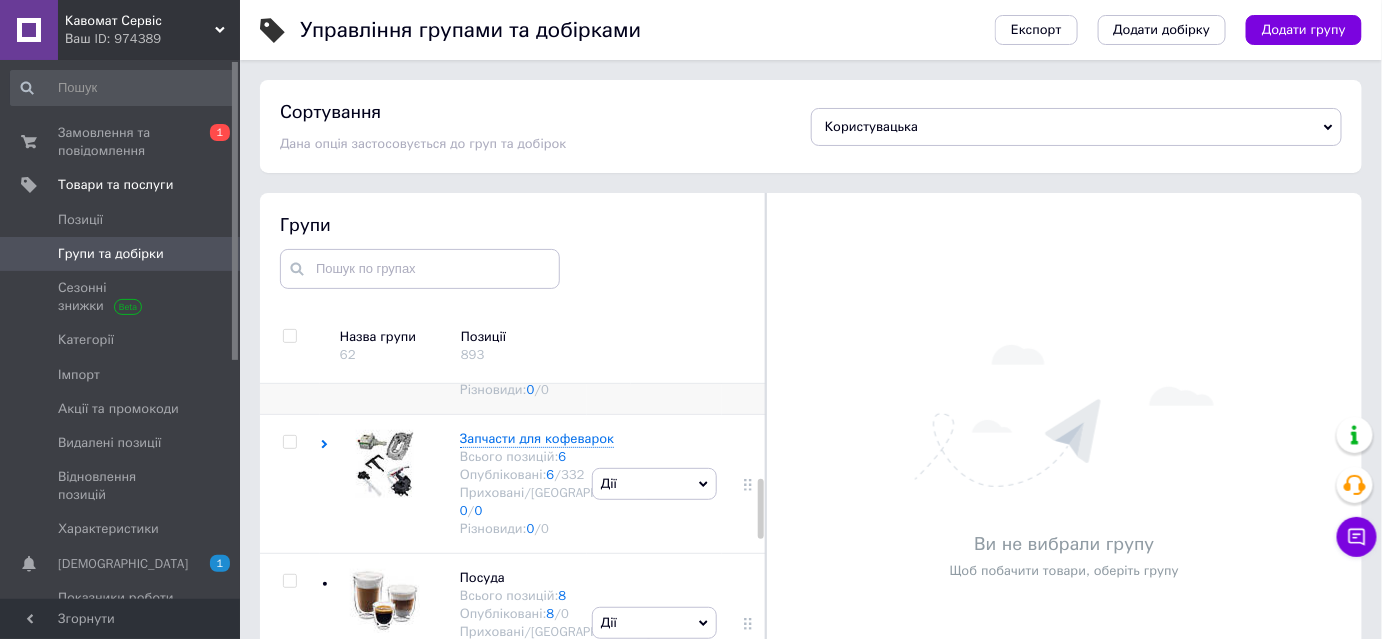 scroll, scrollTop: 636, scrollLeft: 0, axis: vertical 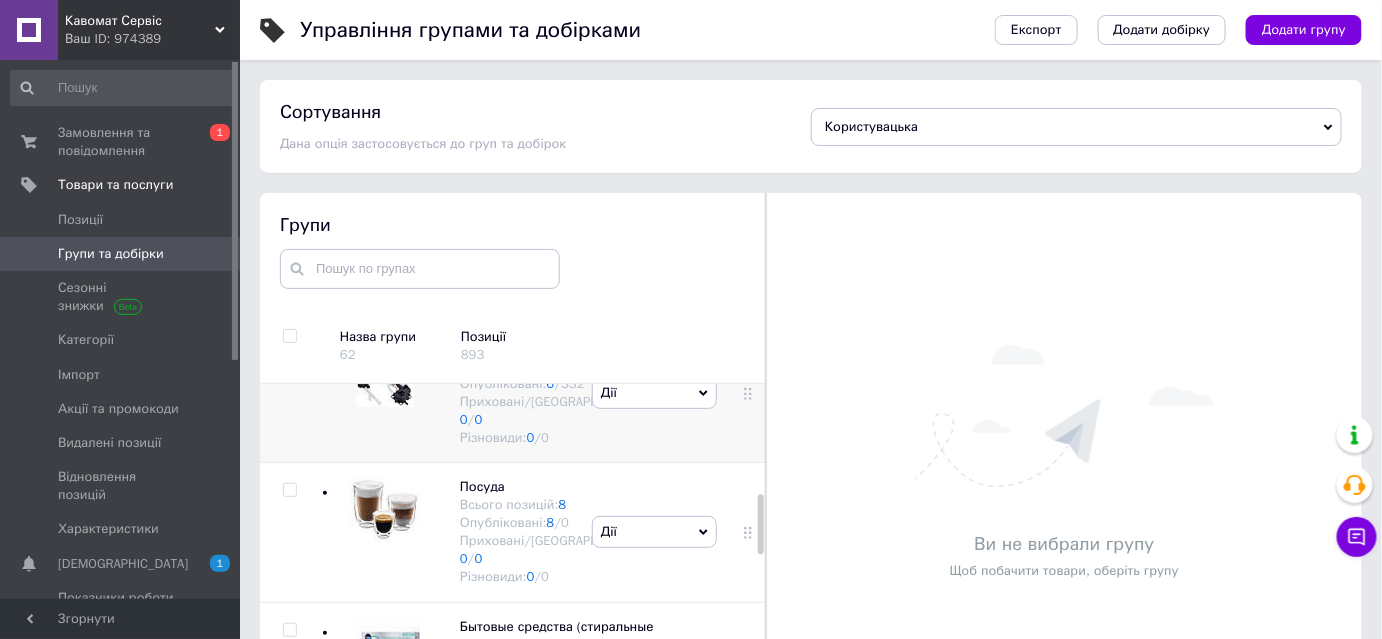 click on "Опубліковані:  6  /  332" at bounding box center [557, 384] 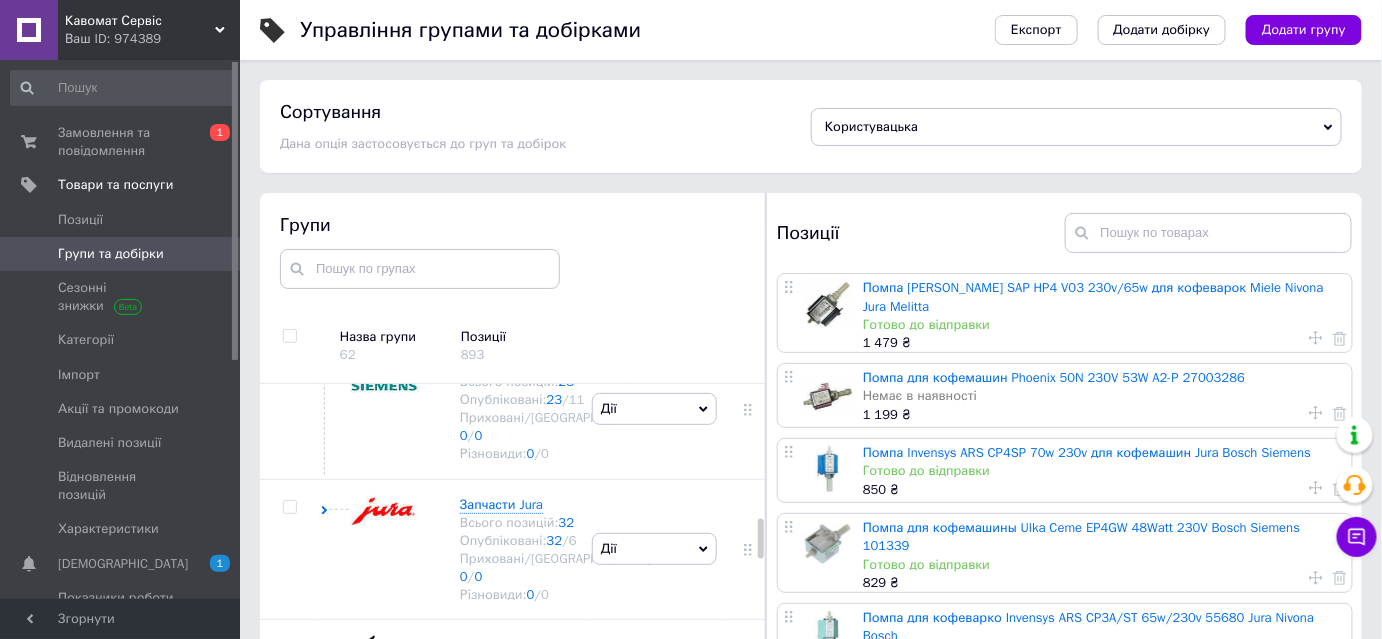 scroll, scrollTop: 1363, scrollLeft: 0, axis: vertical 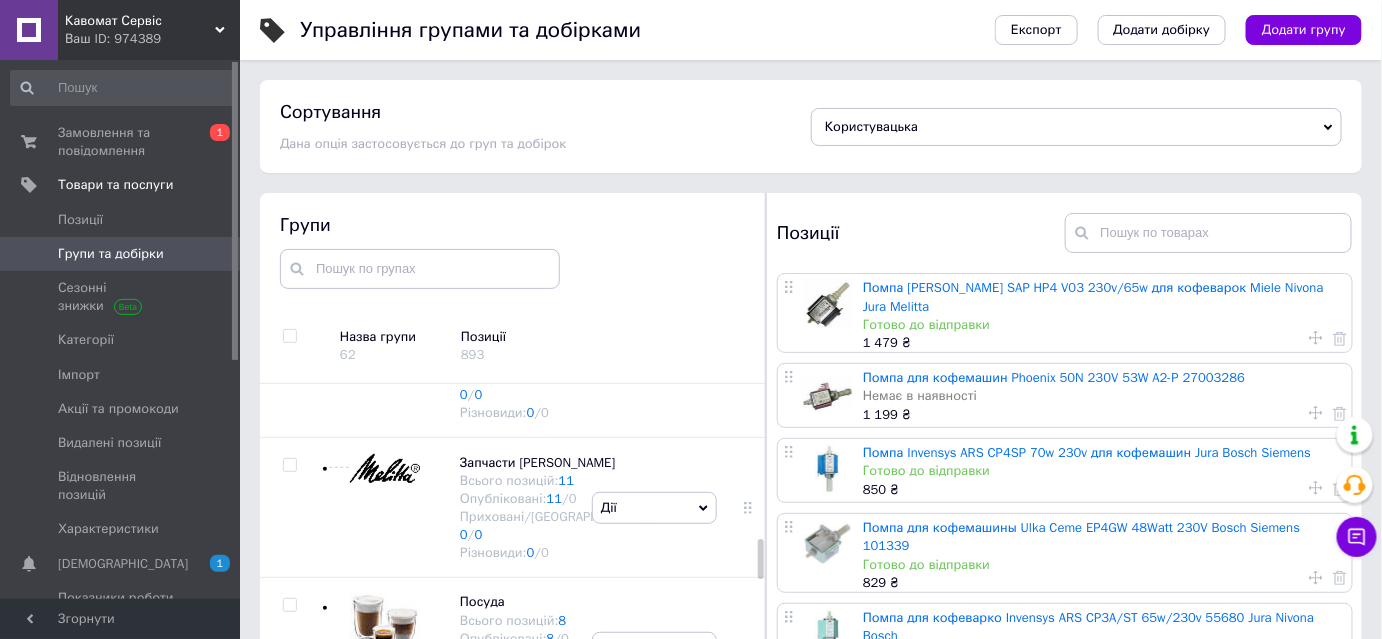 click on "Запчасти Bosch Siemens" at bounding box center [534, 181] 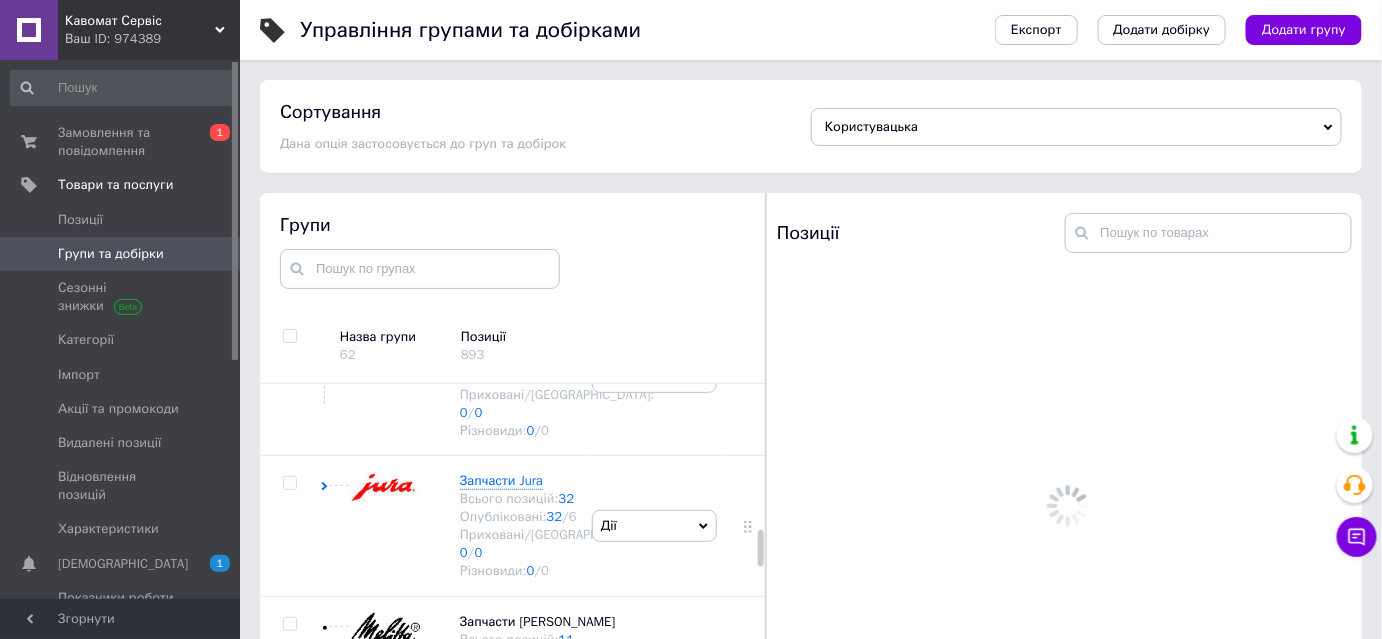 click on "Запчасти Bosch Siemens" at bounding box center (534, 181) 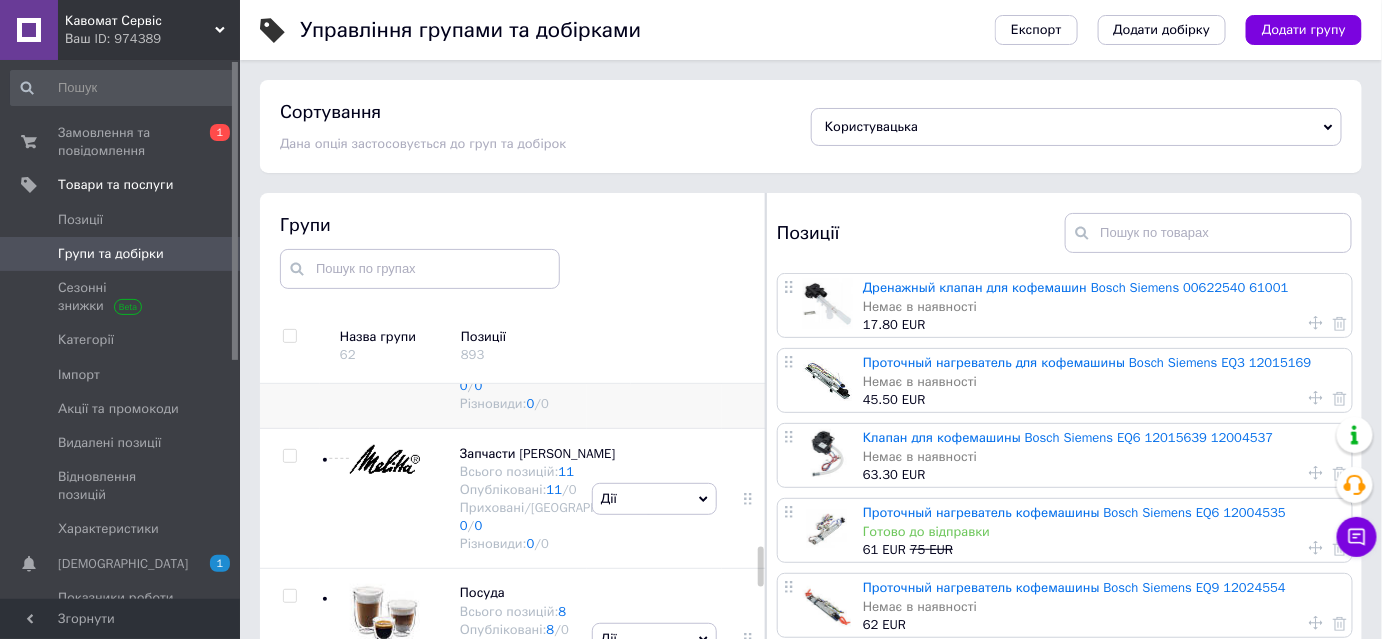 scroll, scrollTop: 1363, scrollLeft: 0, axis: vertical 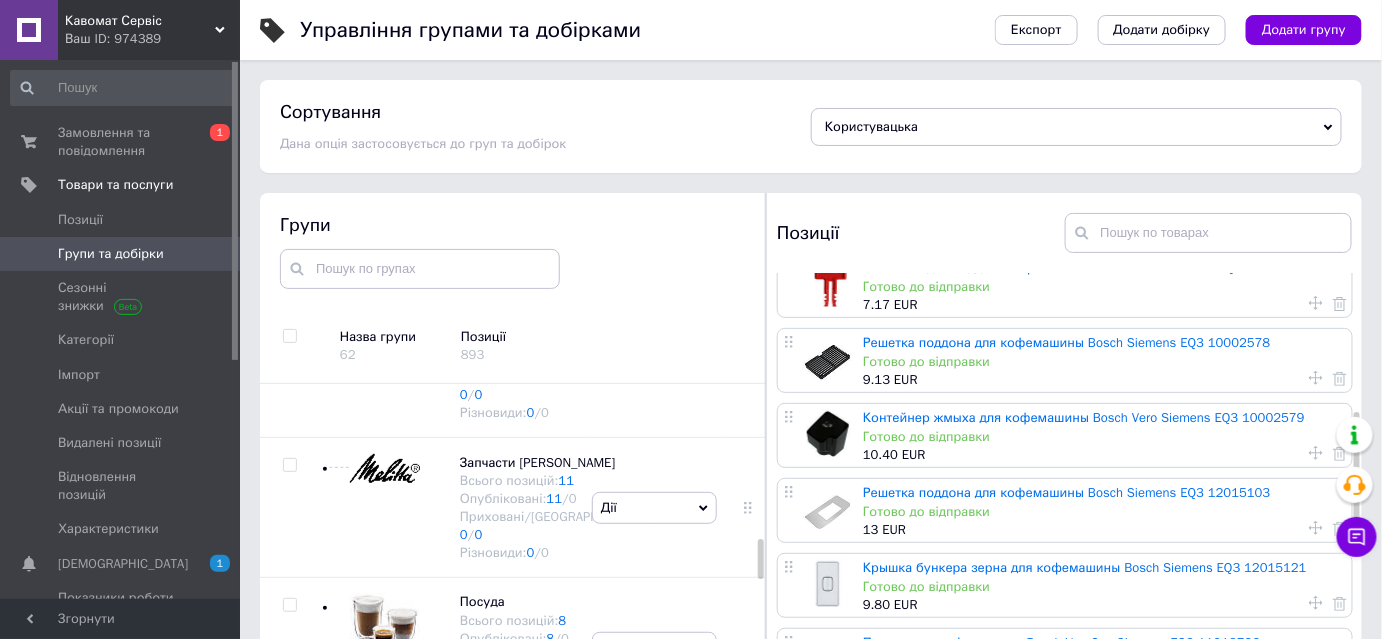 click on "Всього позицій:  23" at bounding box center (557, 200) 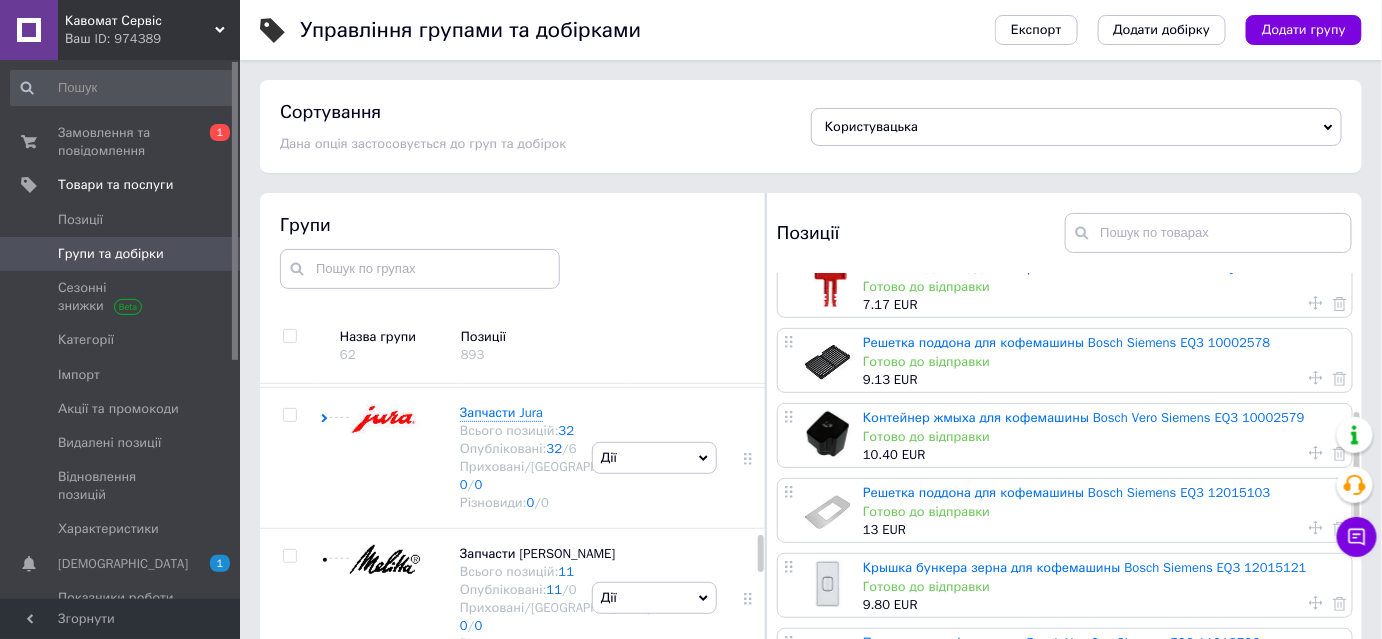 scroll, scrollTop: 1545, scrollLeft: 0, axis: vertical 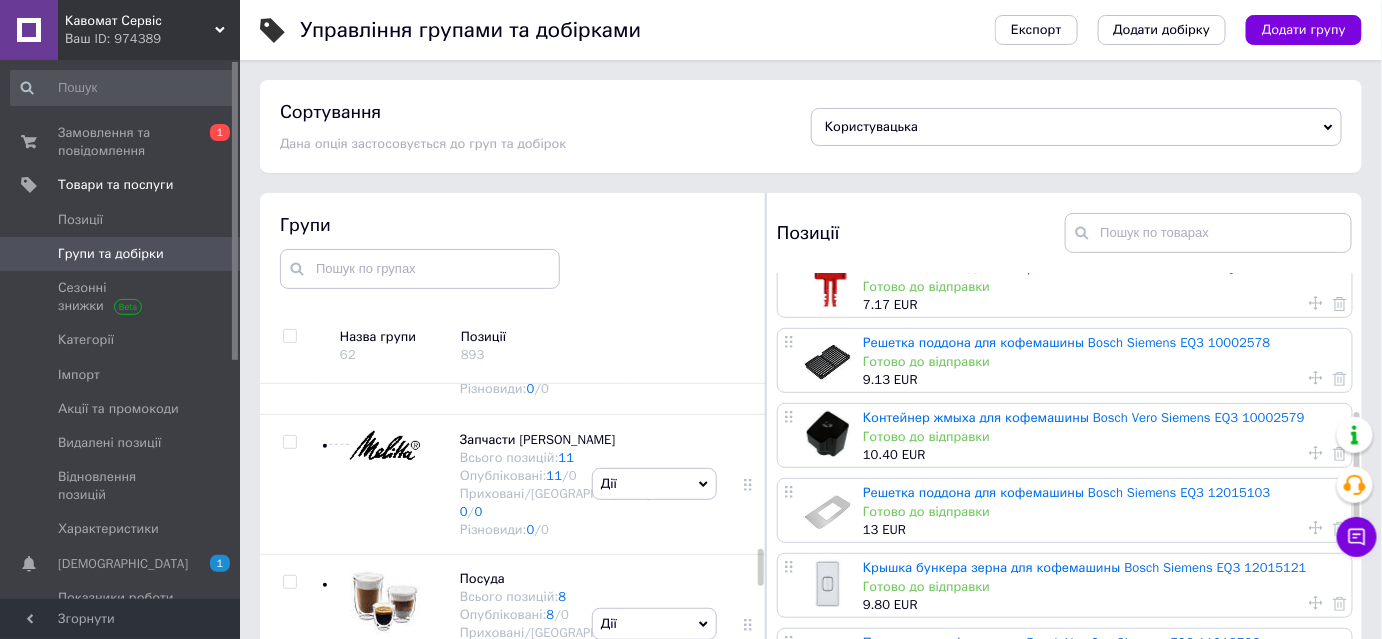 click on "Переходники (соединители) Bosch / Siemens" at bounding box center [547, 149] 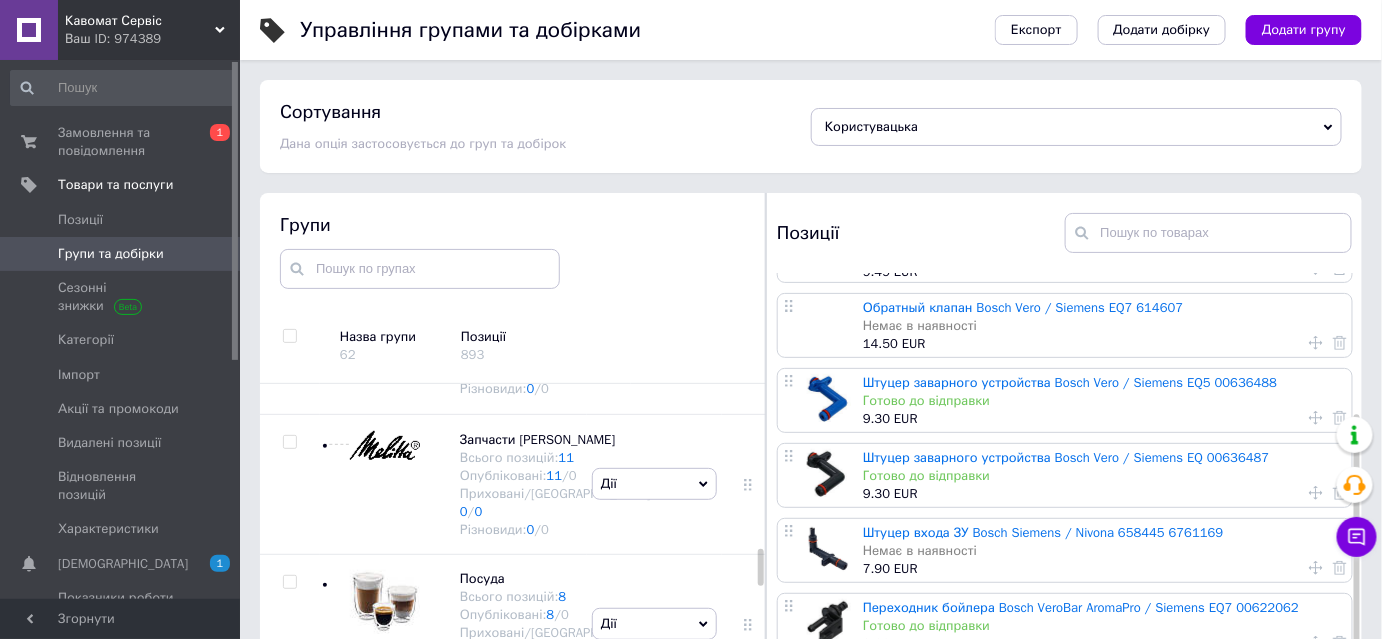 scroll, scrollTop: 413, scrollLeft: 0, axis: vertical 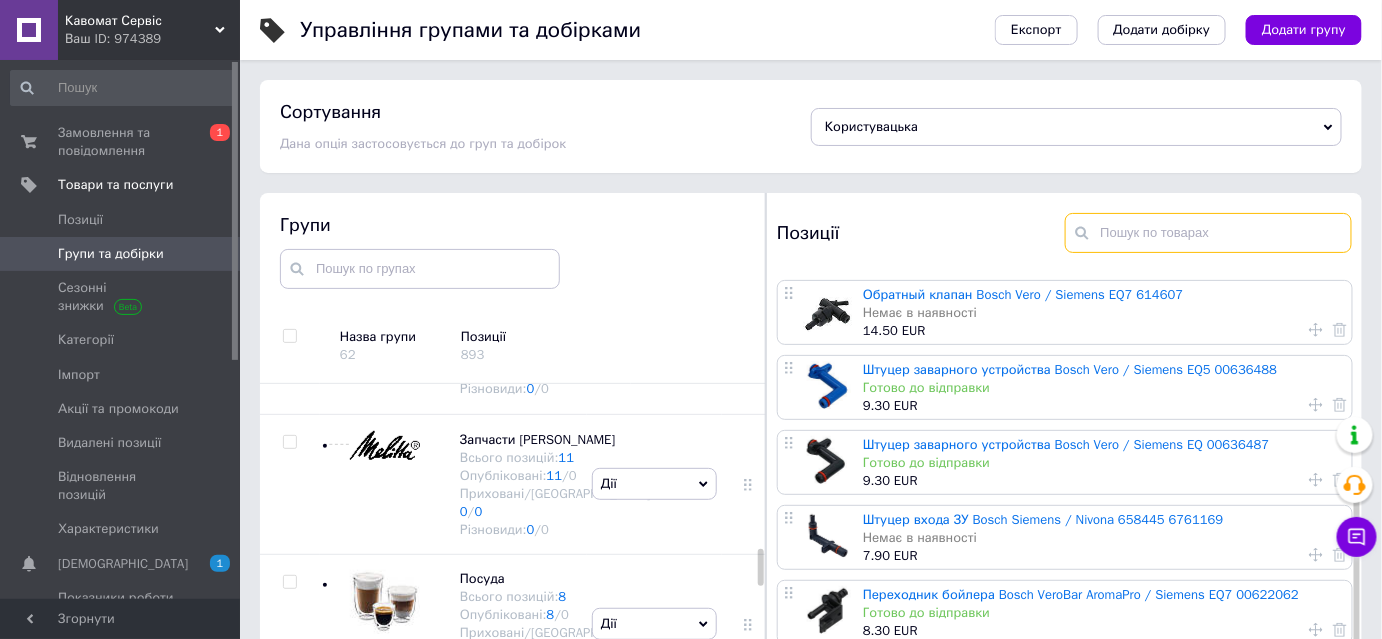 drag, startPoint x: 949, startPoint y: 482, endPoint x: 1094, endPoint y: 247, distance: 276.13403 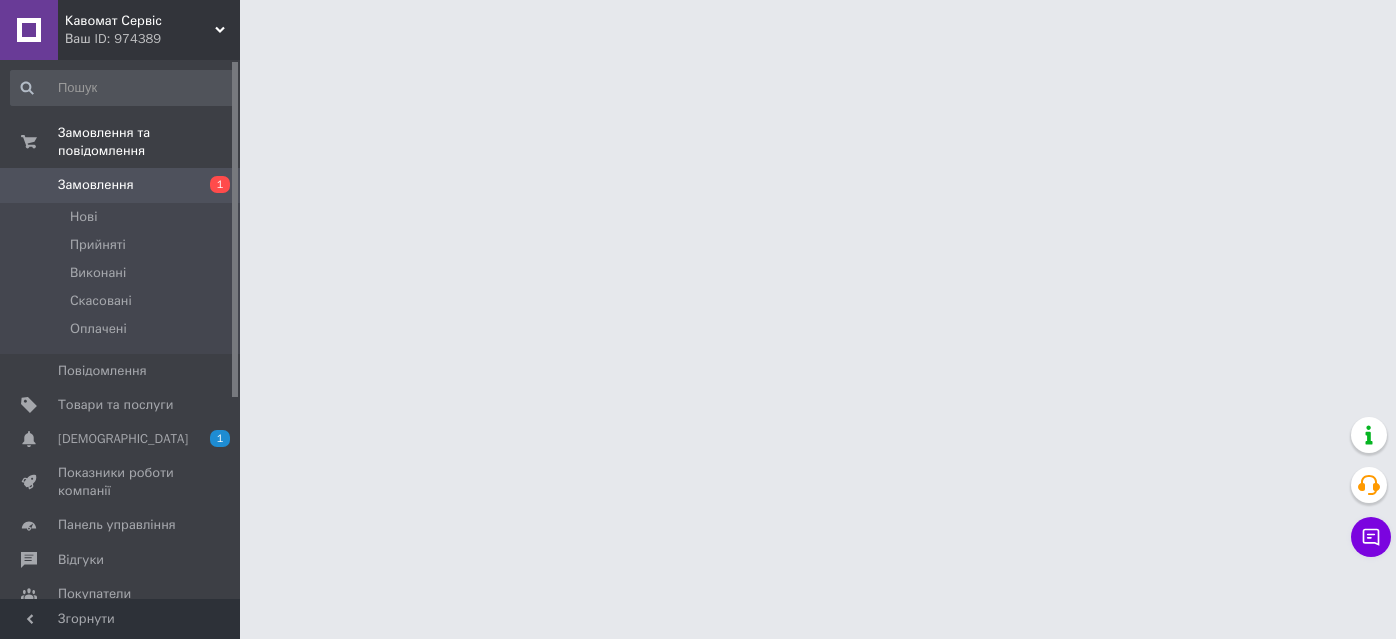 click on "Товари та послуги" at bounding box center (123, 405) 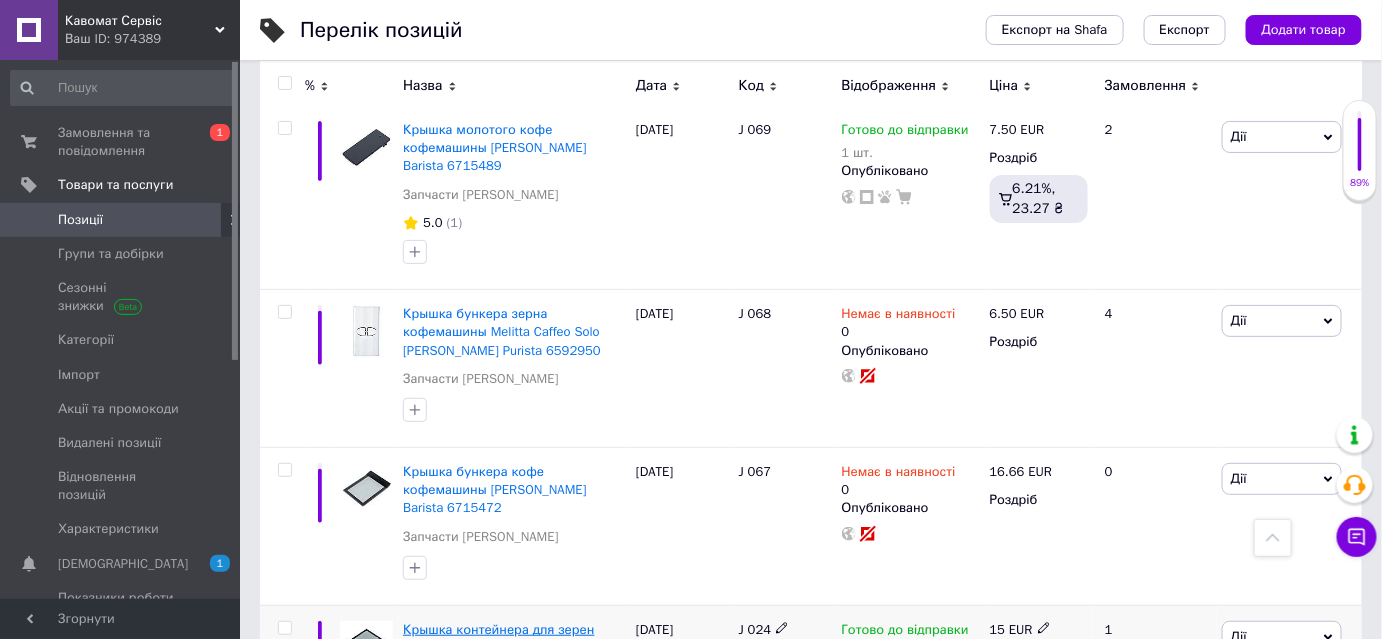 scroll, scrollTop: 10272, scrollLeft: 0, axis: vertical 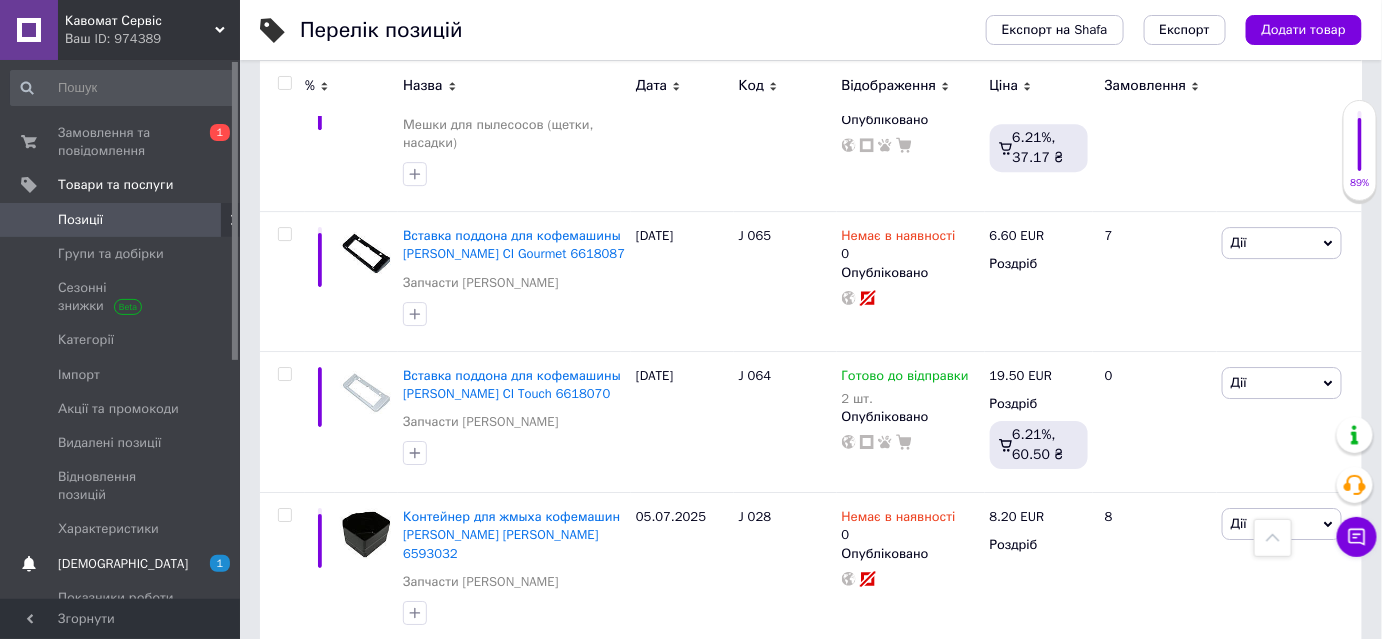 click on "1 0" at bounding box center [212, 564] 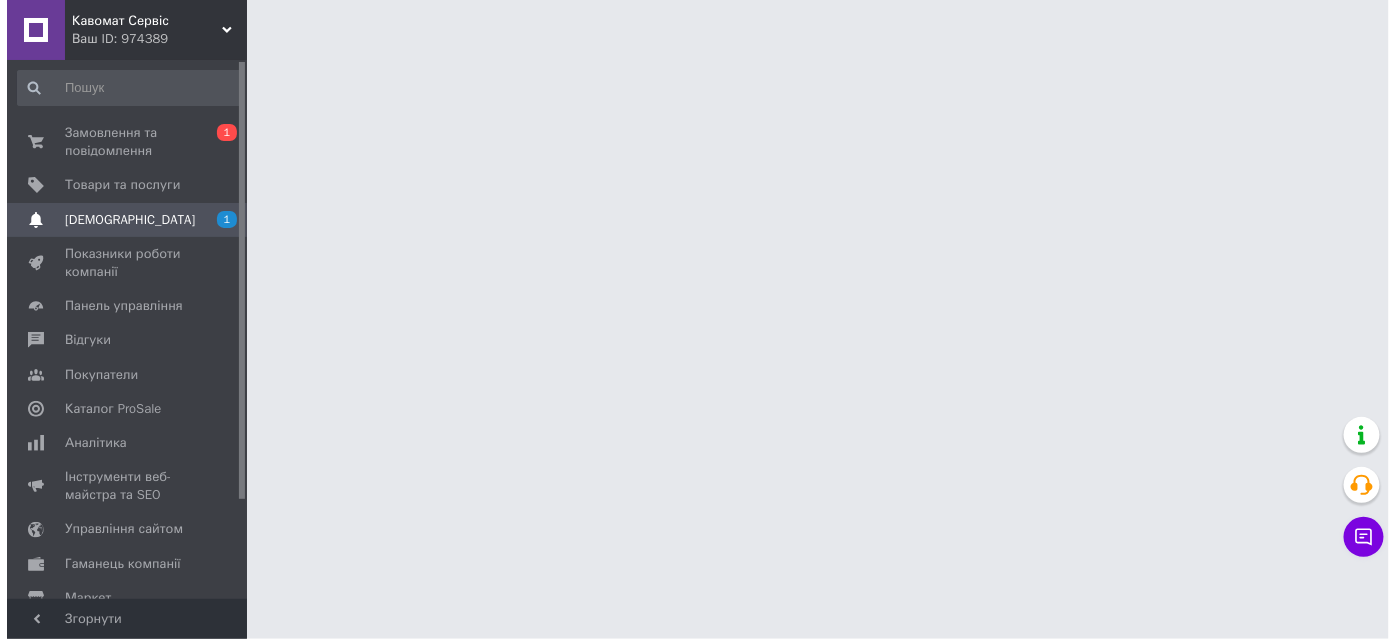 scroll, scrollTop: 0, scrollLeft: 0, axis: both 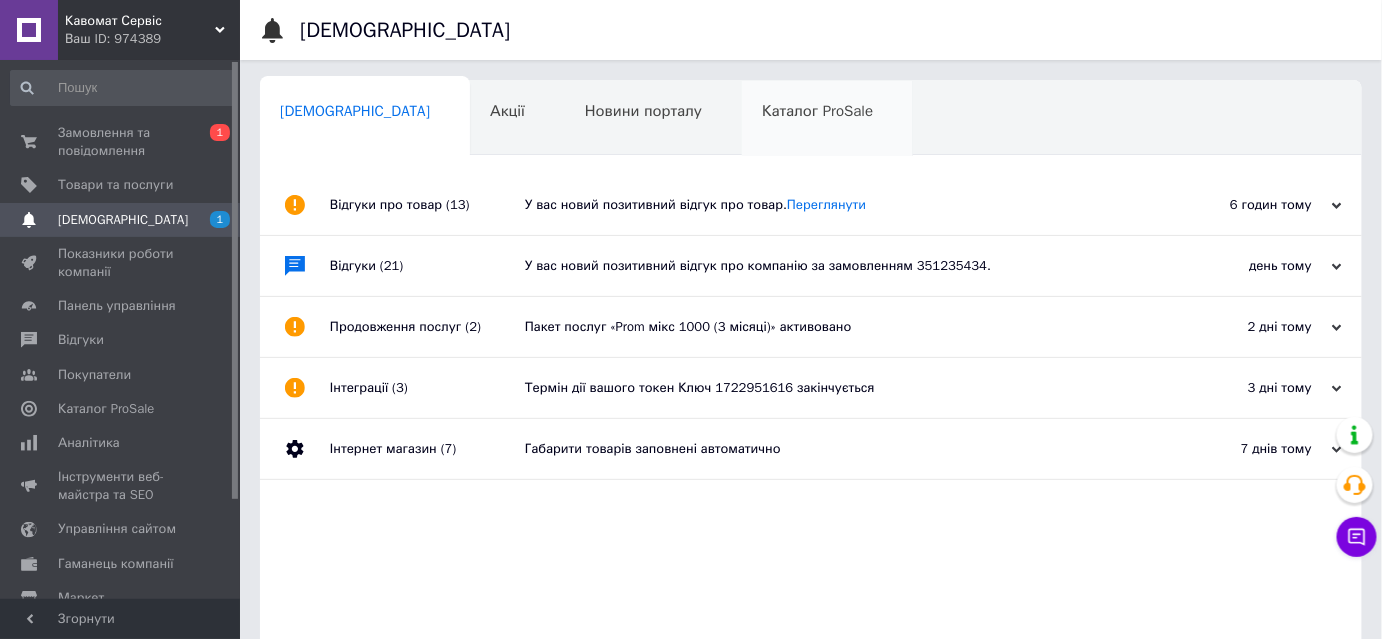 click on "Каталог ProSale 0" at bounding box center [827, 119] 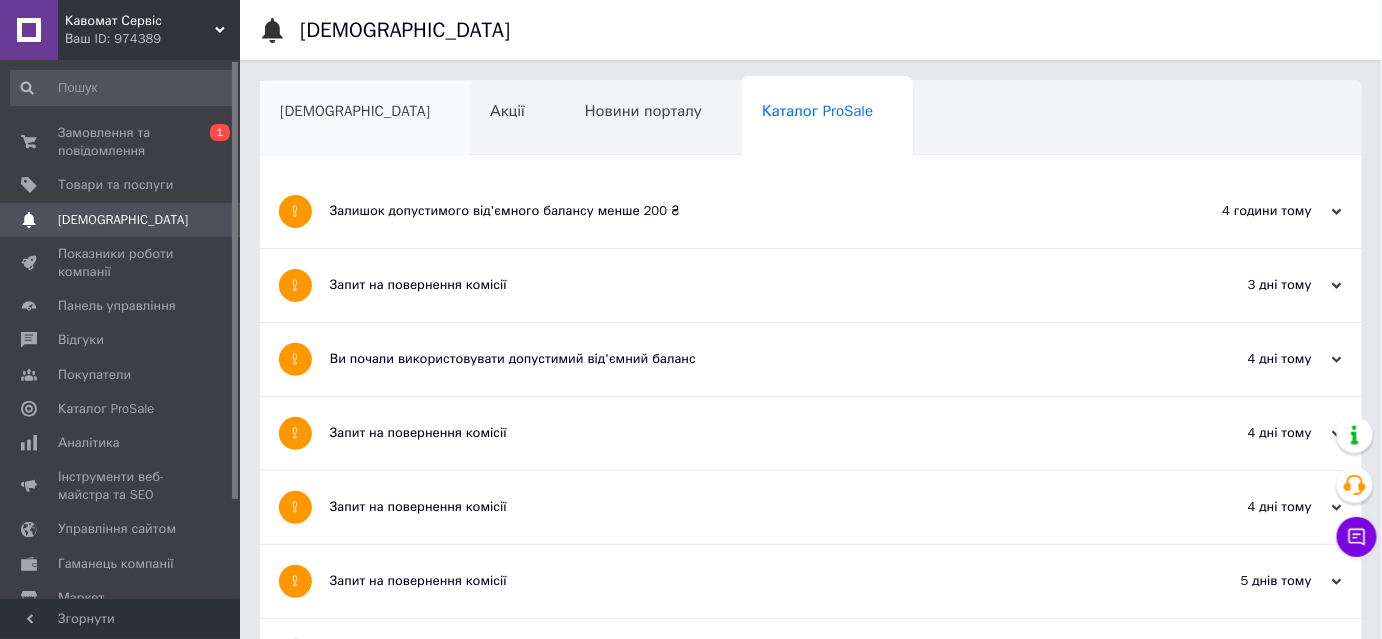 click on "[DEMOGRAPHIC_DATA]" at bounding box center [355, 111] 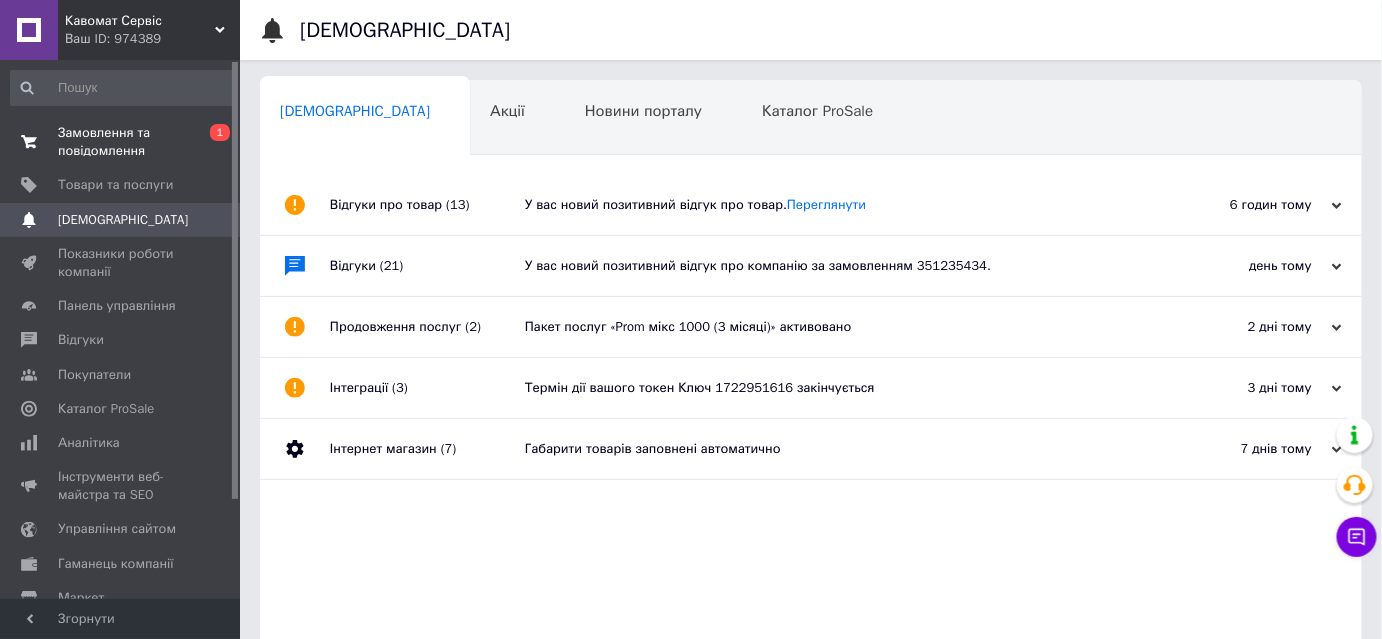 click on "Замовлення та повідомлення" at bounding box center (121, 142) 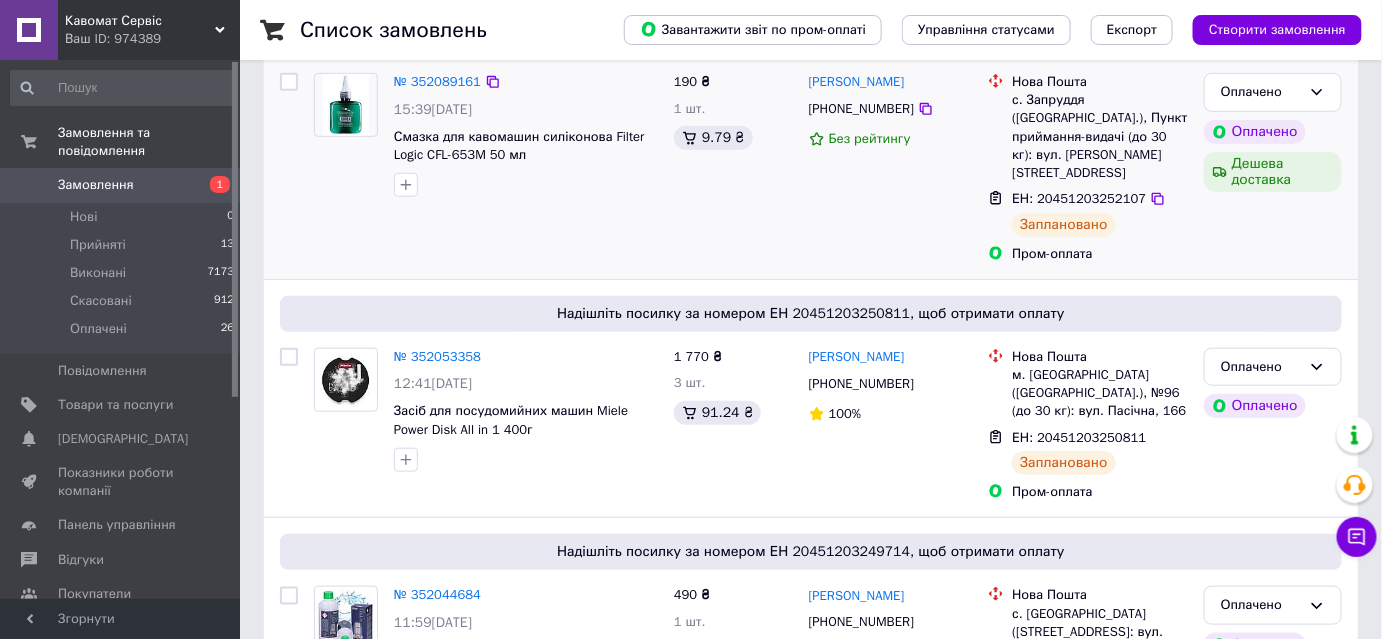scroll, scrollTop: 69, scrollLeft: 0, axis: vertical 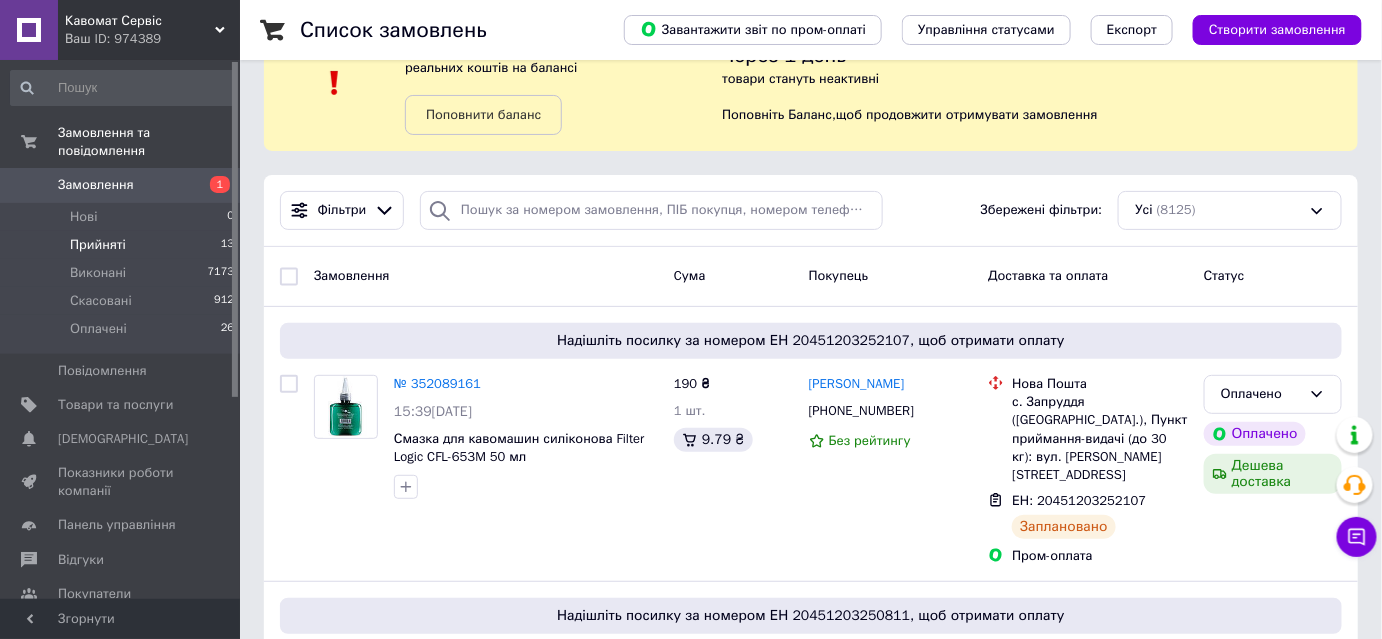 click on "Прийняті 13" at bounding box center [123, 245] 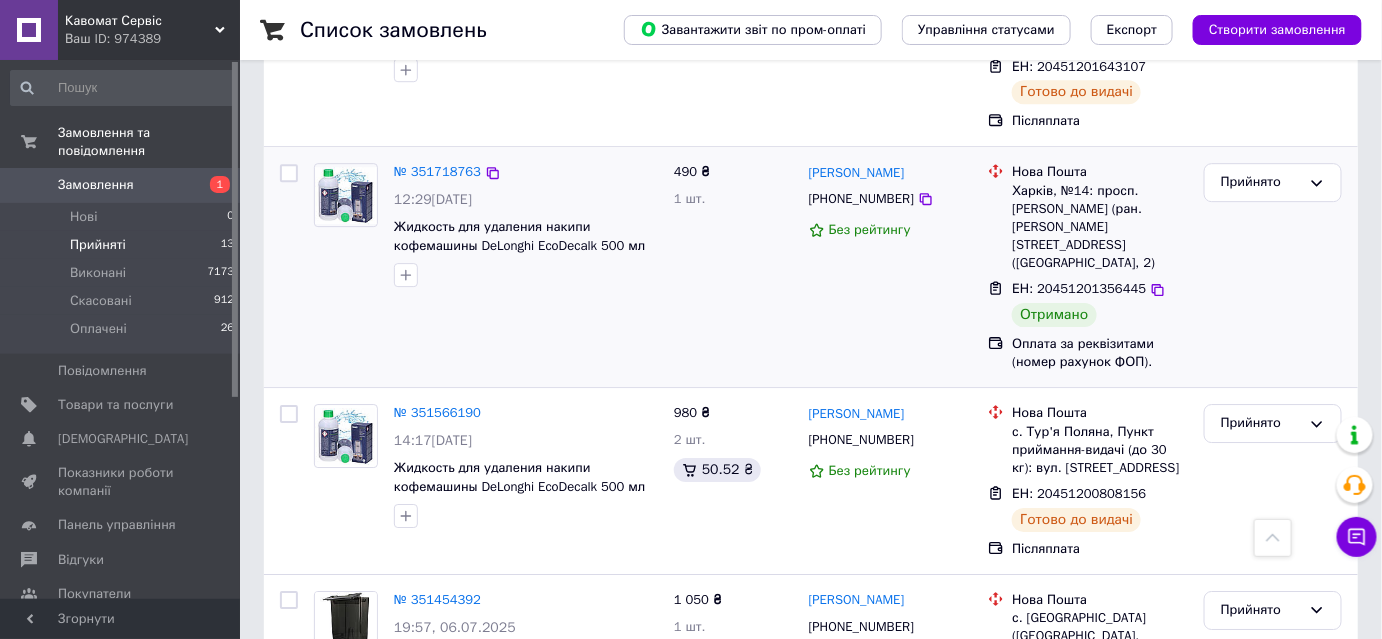 scroll, scrollTop: 1874, scrollLeft: 0, axis: vertical 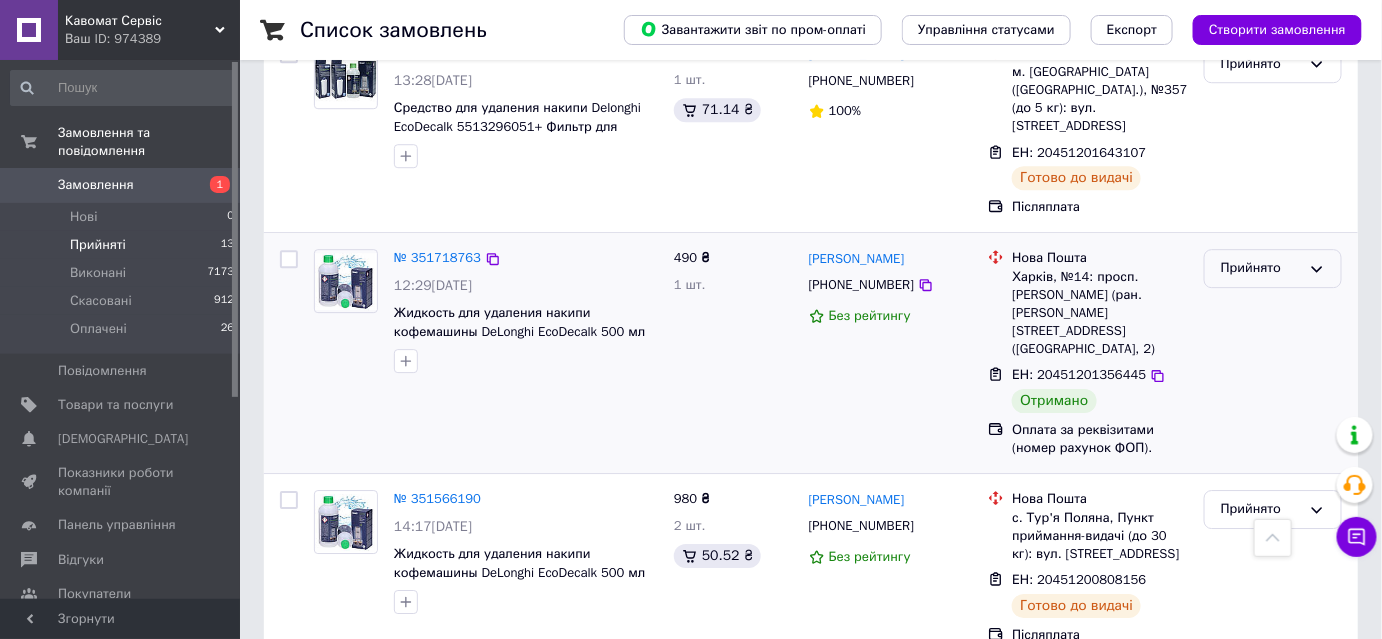click on "Прийнято" at bounding box center [1261, 268] 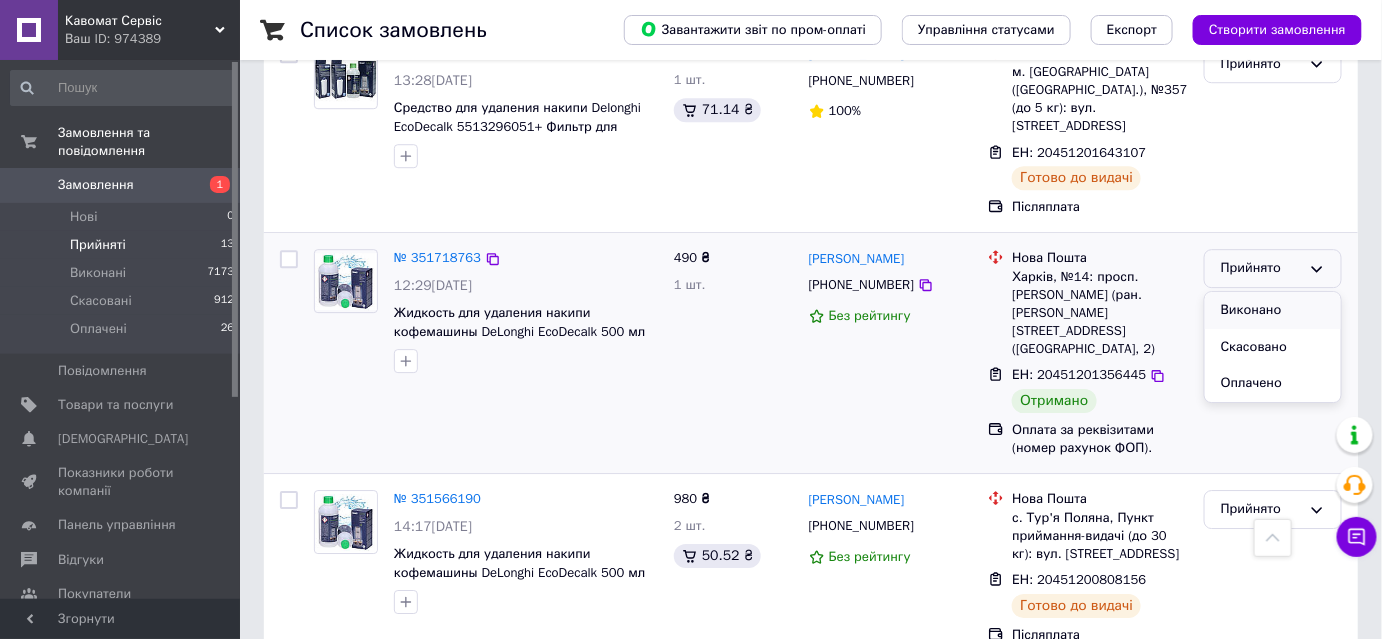 click on "Виконано" at bounding box center [1273, 310] 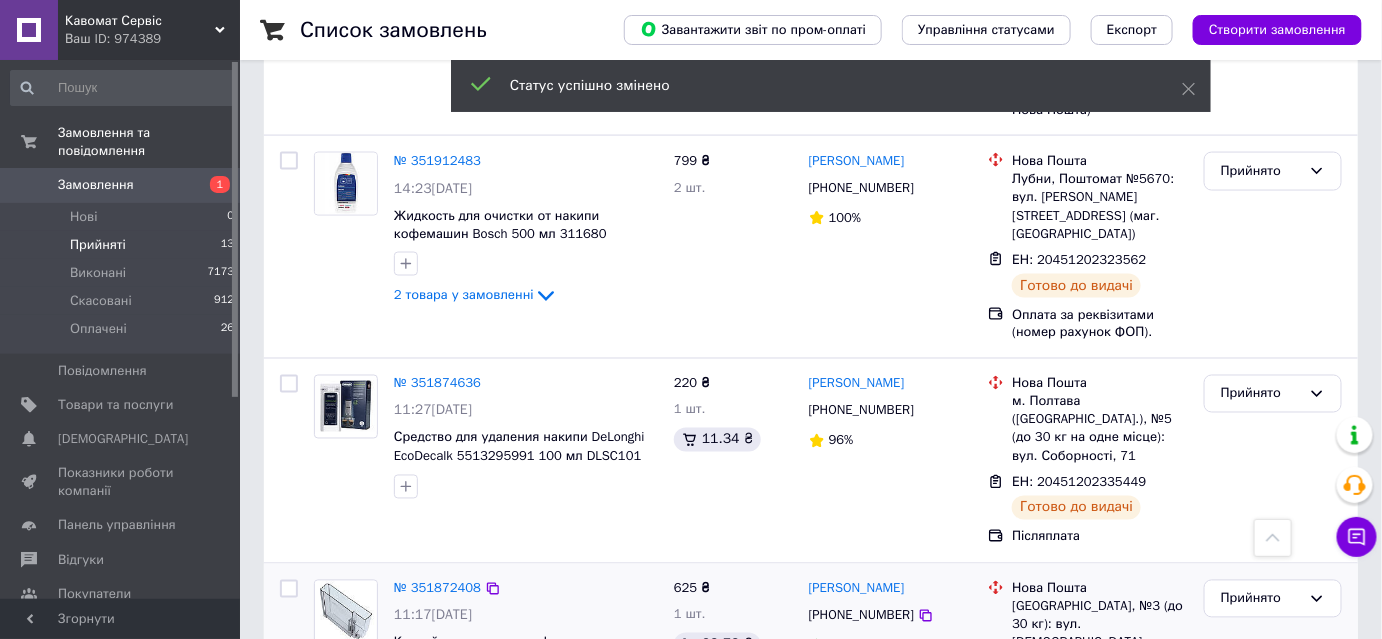 scroll, scrollTop: 1056, scrollLeft: 0, axis: vertical 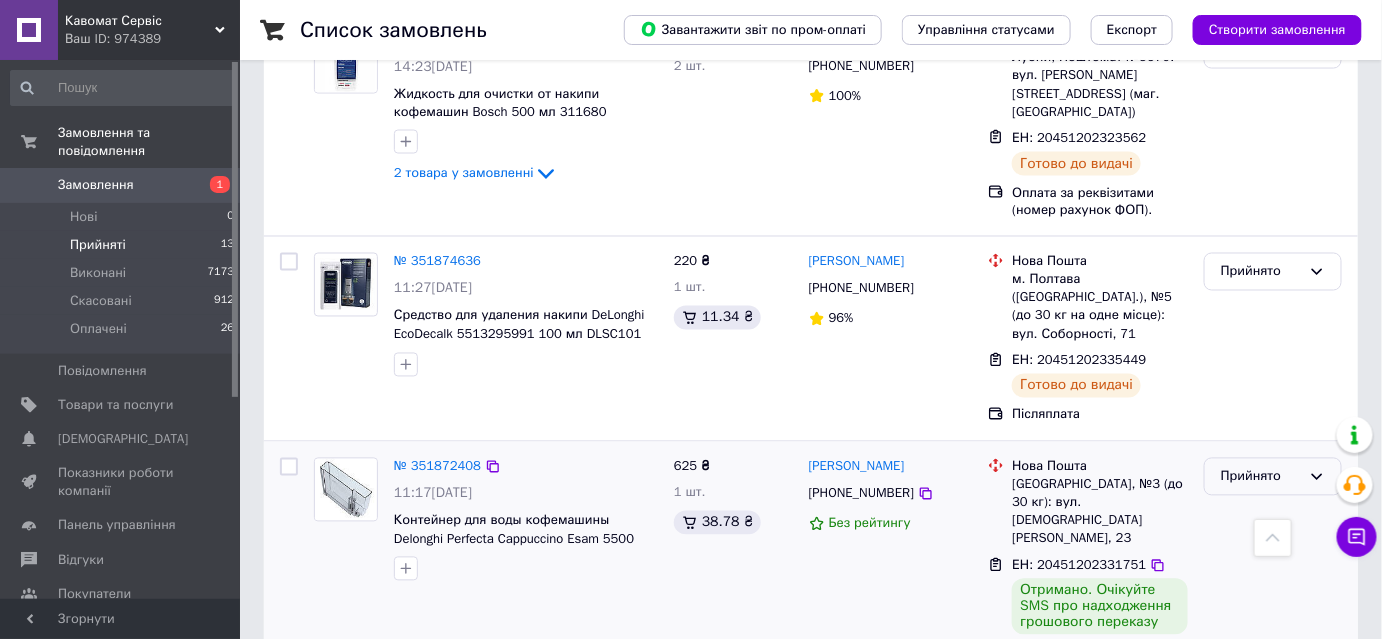 click on "Прийнято" at bounding box center [1261, 477] 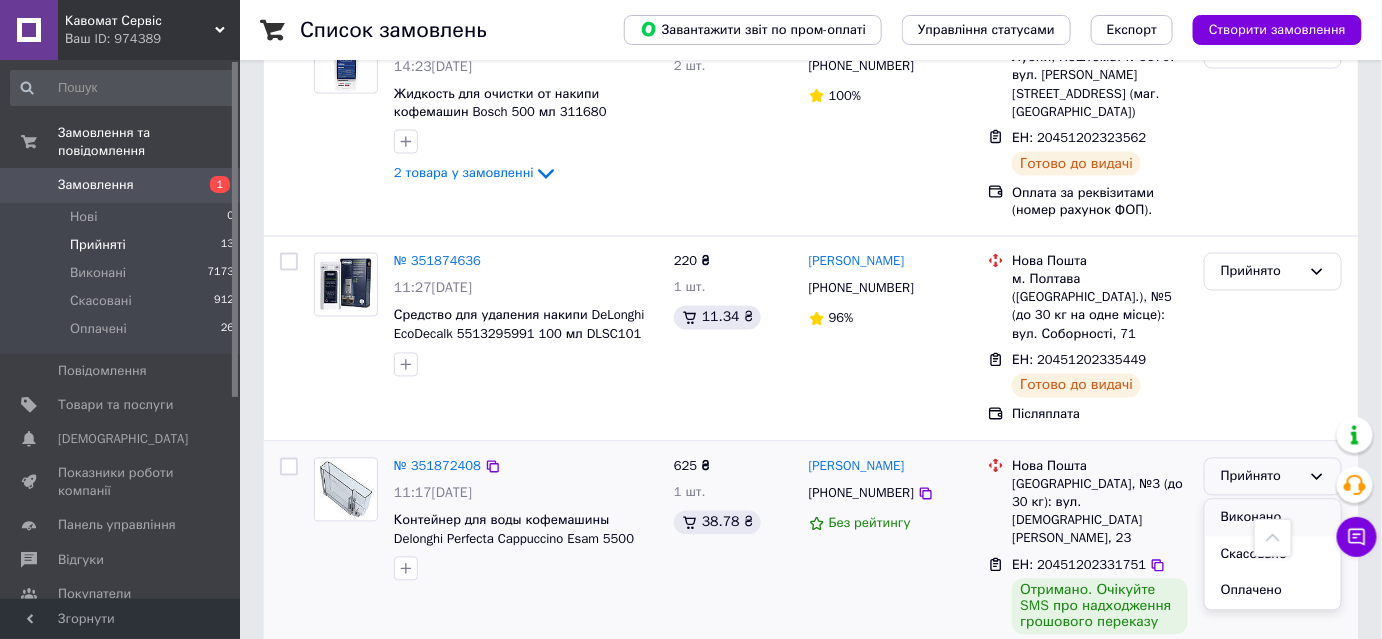 click on "Виконано" at bounding box center (1273, 518) 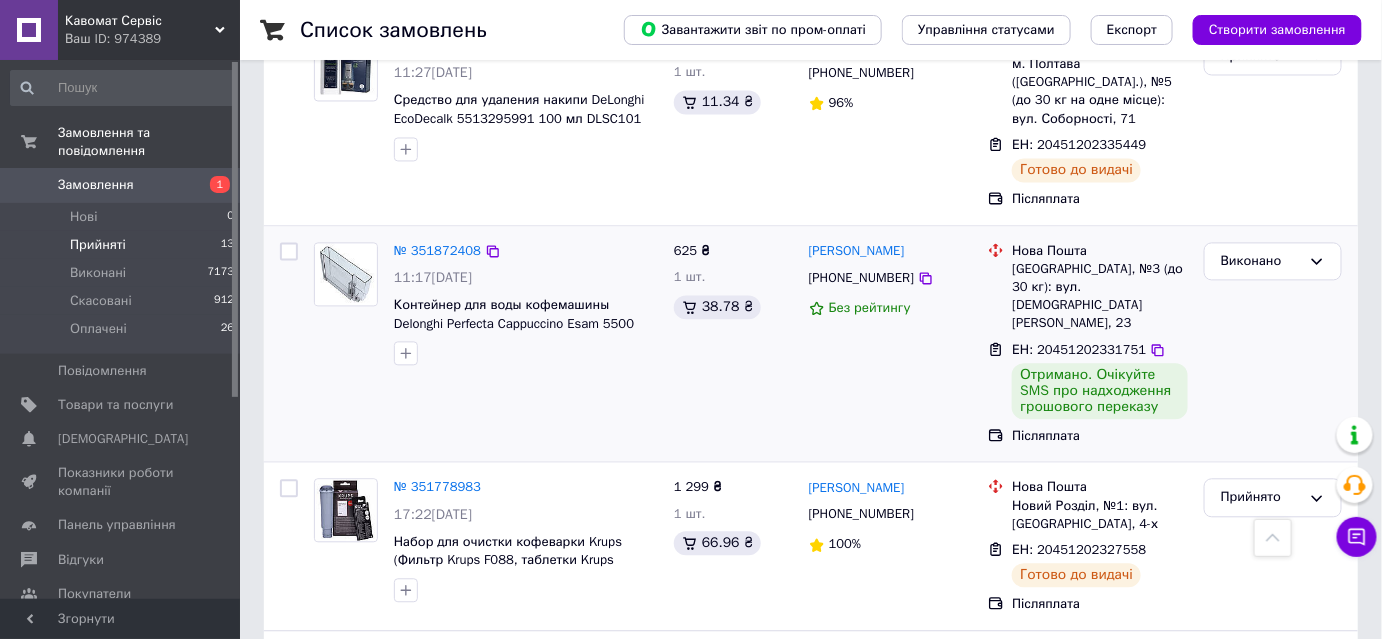 scroll, scrollTop: 636, scrollLeft: 0, axis: vertical 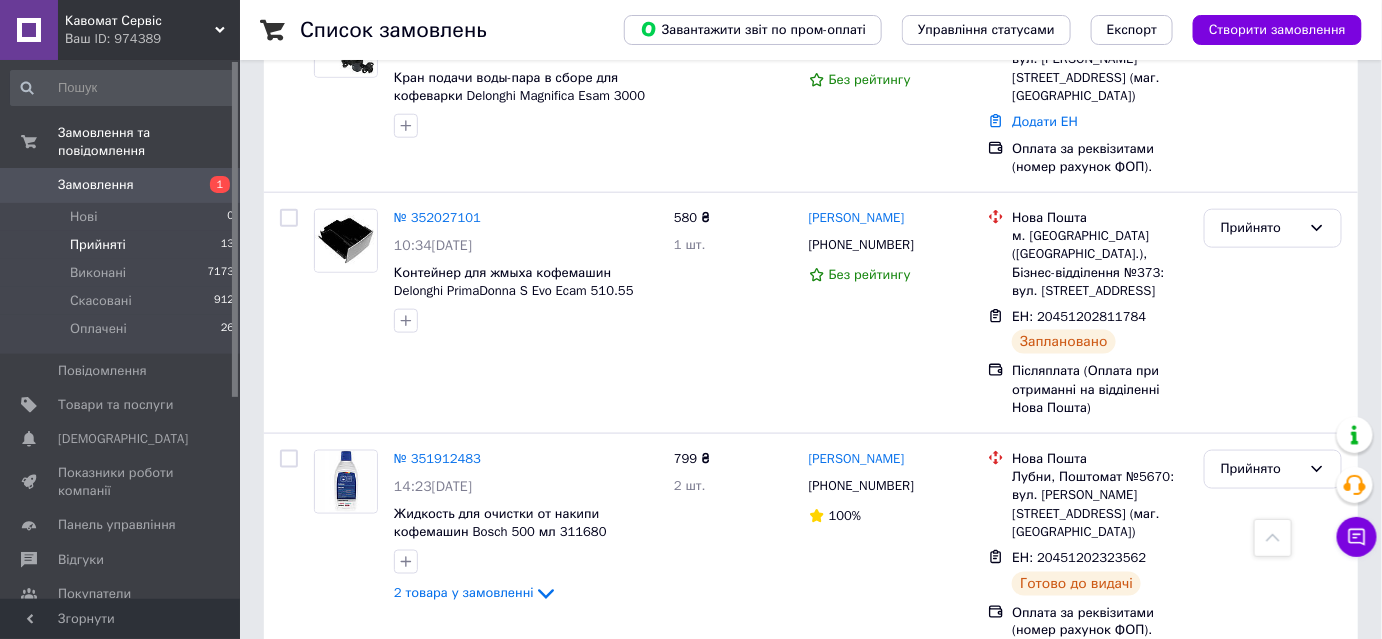 click on "Замовлення" at bounding box center (121, 185) 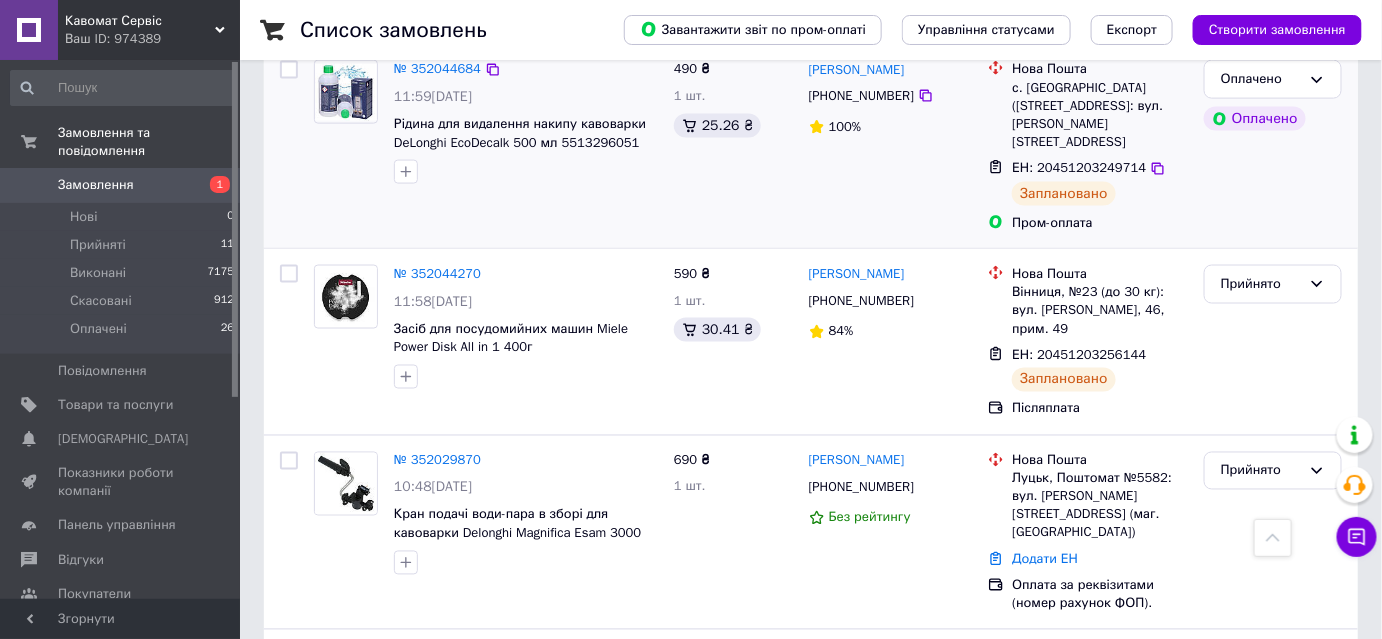 scroll, scrollTop: 909, scrollLeft: 0, axis: vertical 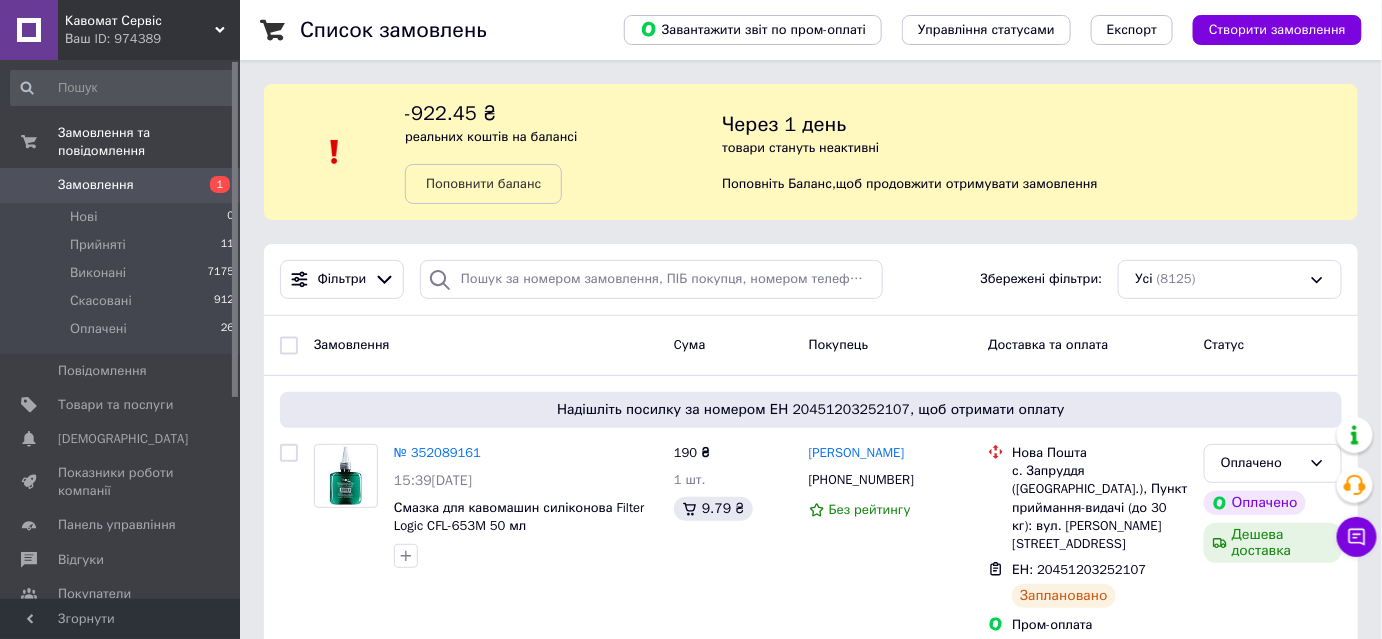 click on "1" at bounding box center [212, 185] 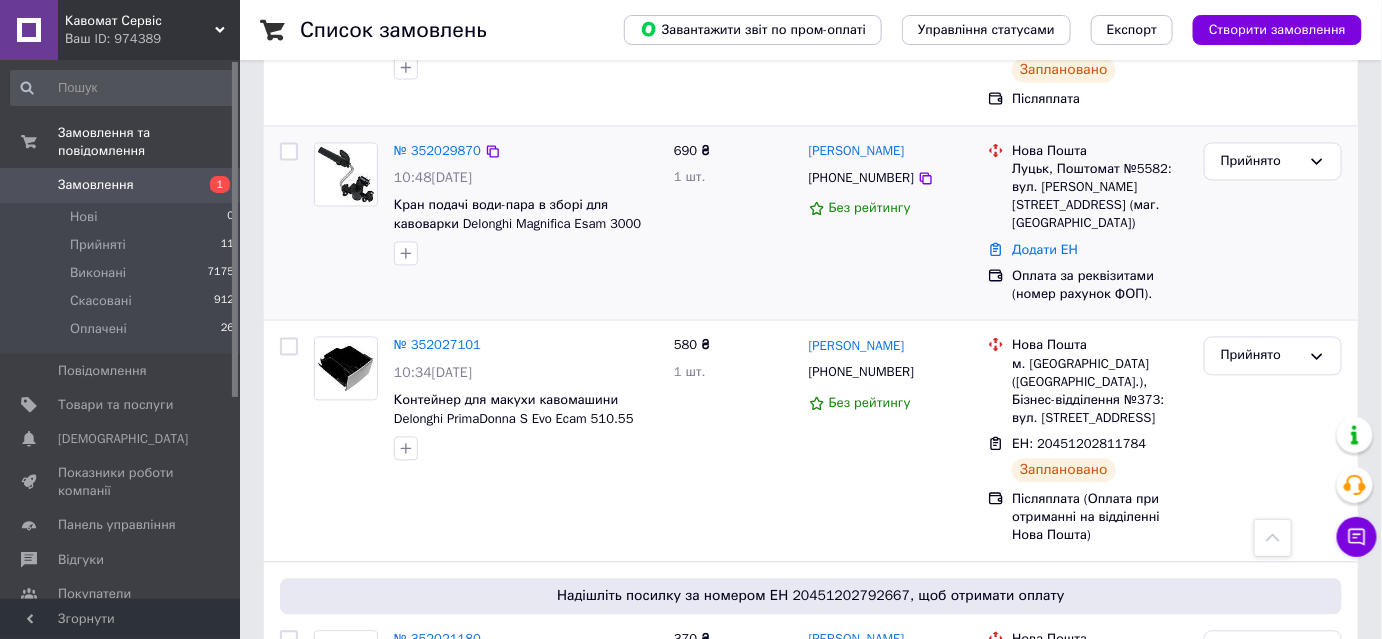 scroll, scrollTop: 1181, scrollLeft: 0, axis: vertical 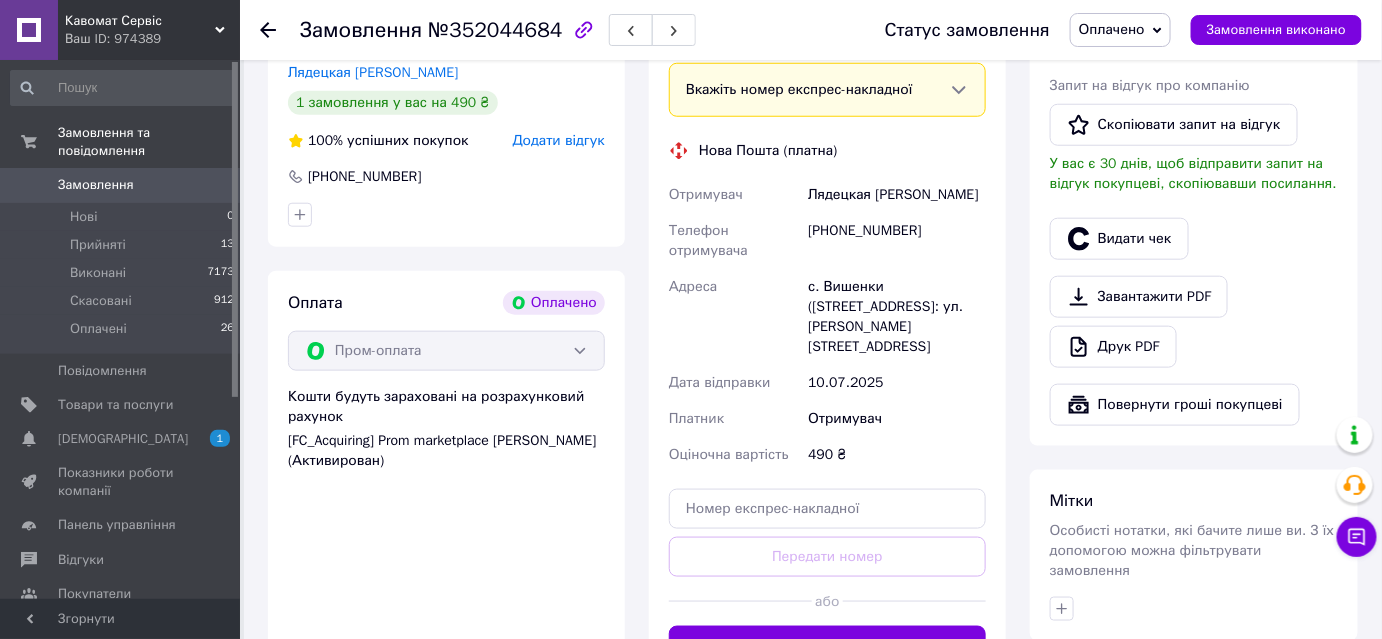 click on "Редагувати" at bounding box center (949, 35) 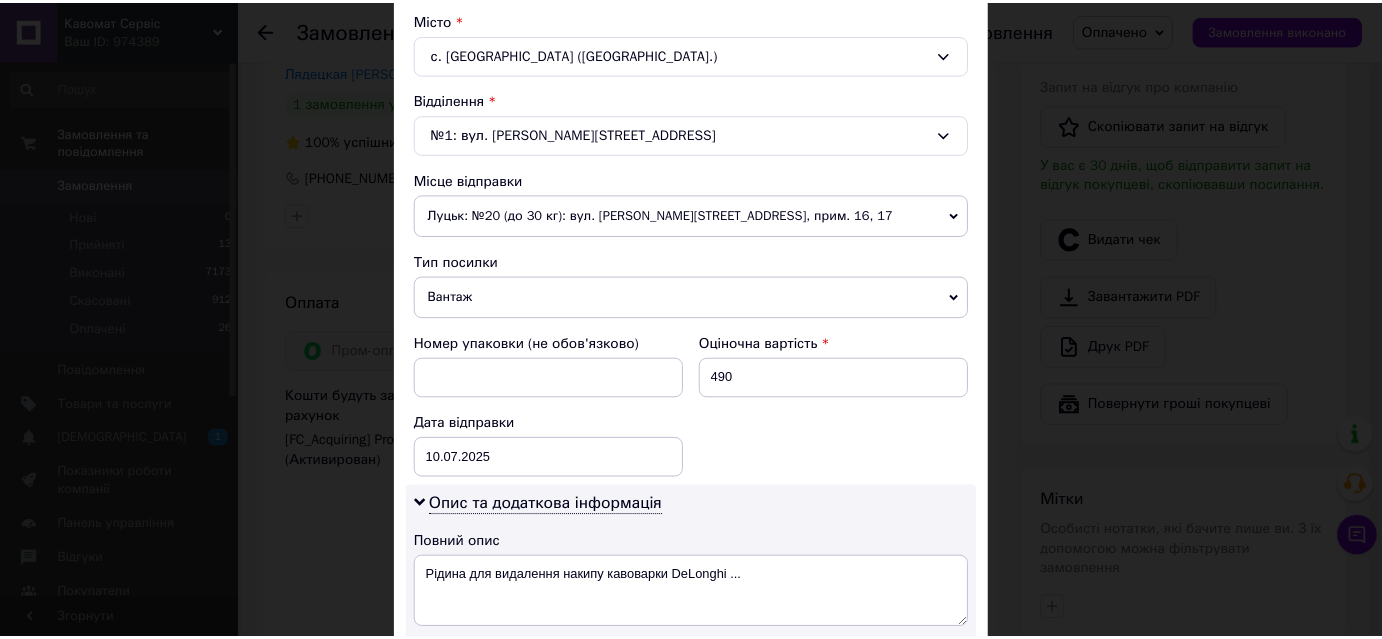 scroll, scrollTop: 1080, scrollLeft: 0, axis: vertical 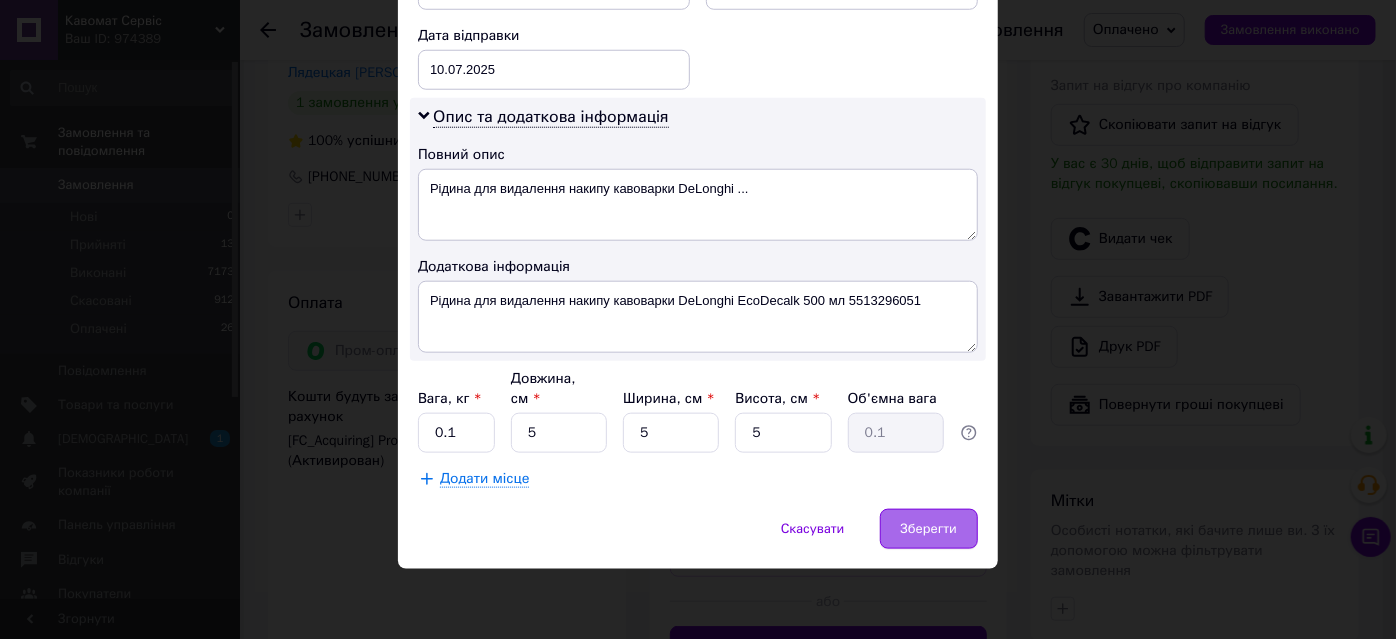 click on "Зберегти" at bounding box center [929, 529] 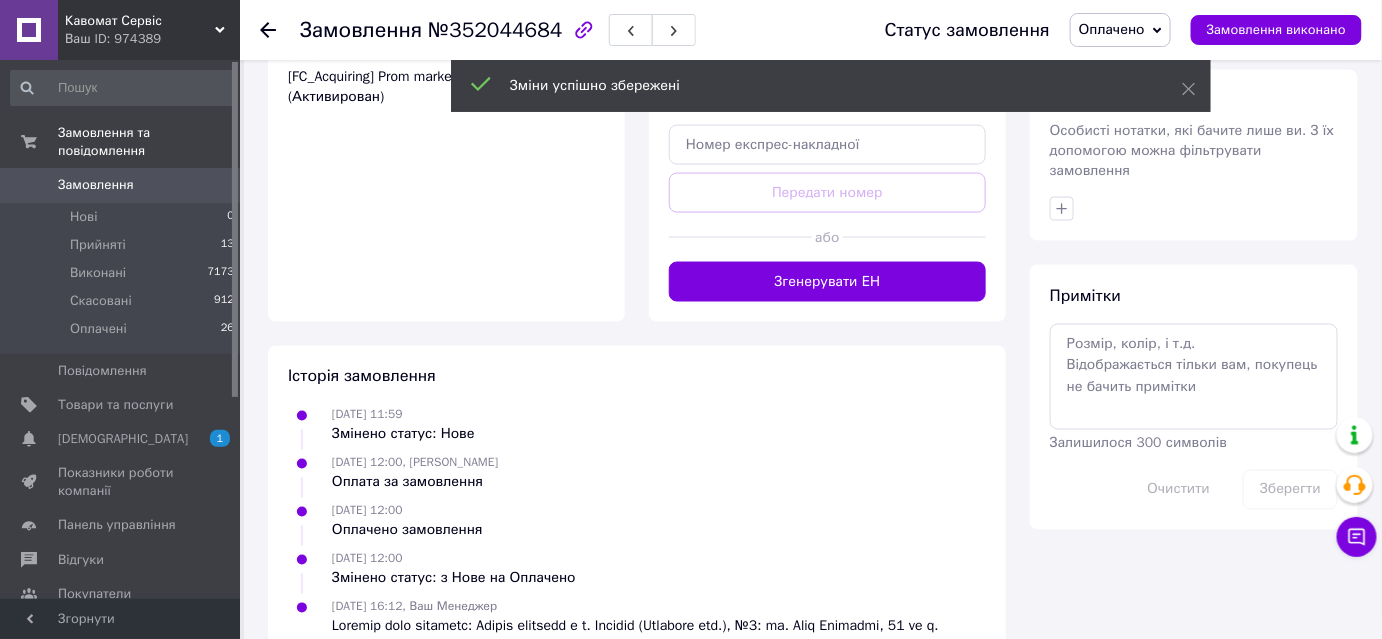 click on "Згенерувати ЕН" at bounding box center [827, 282] 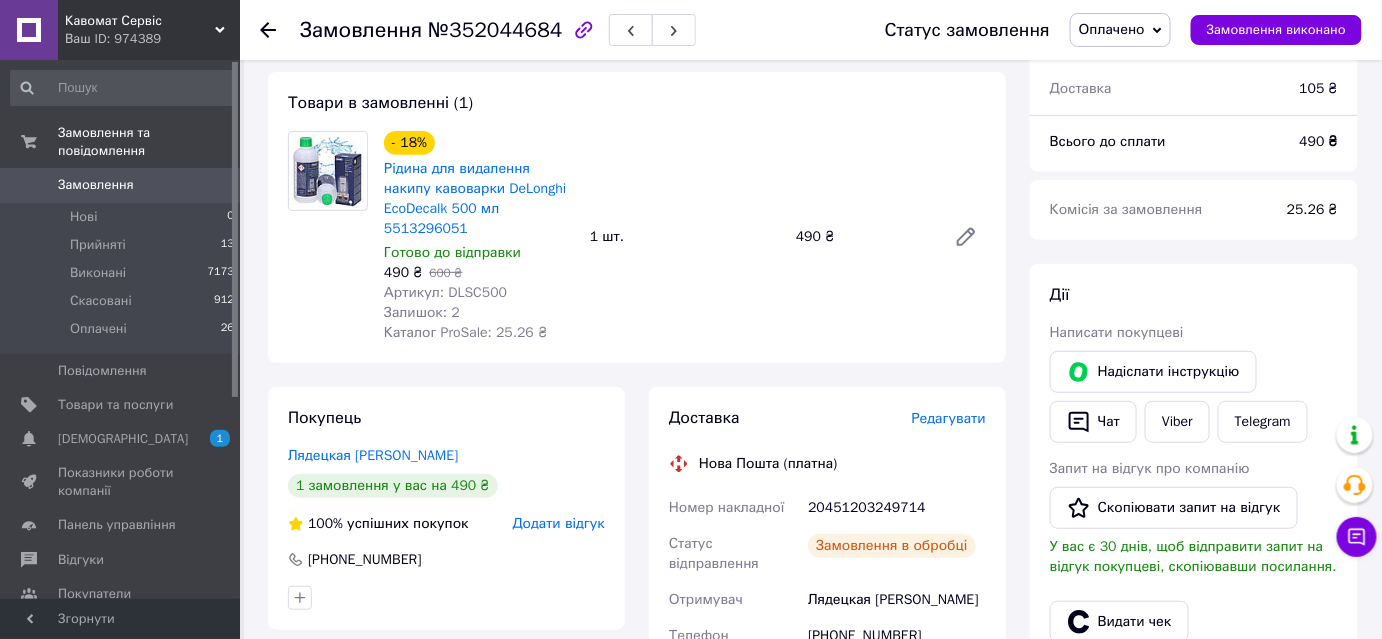 scroll, scrollTop: 90, scrollLeft: 0, axis: vertical 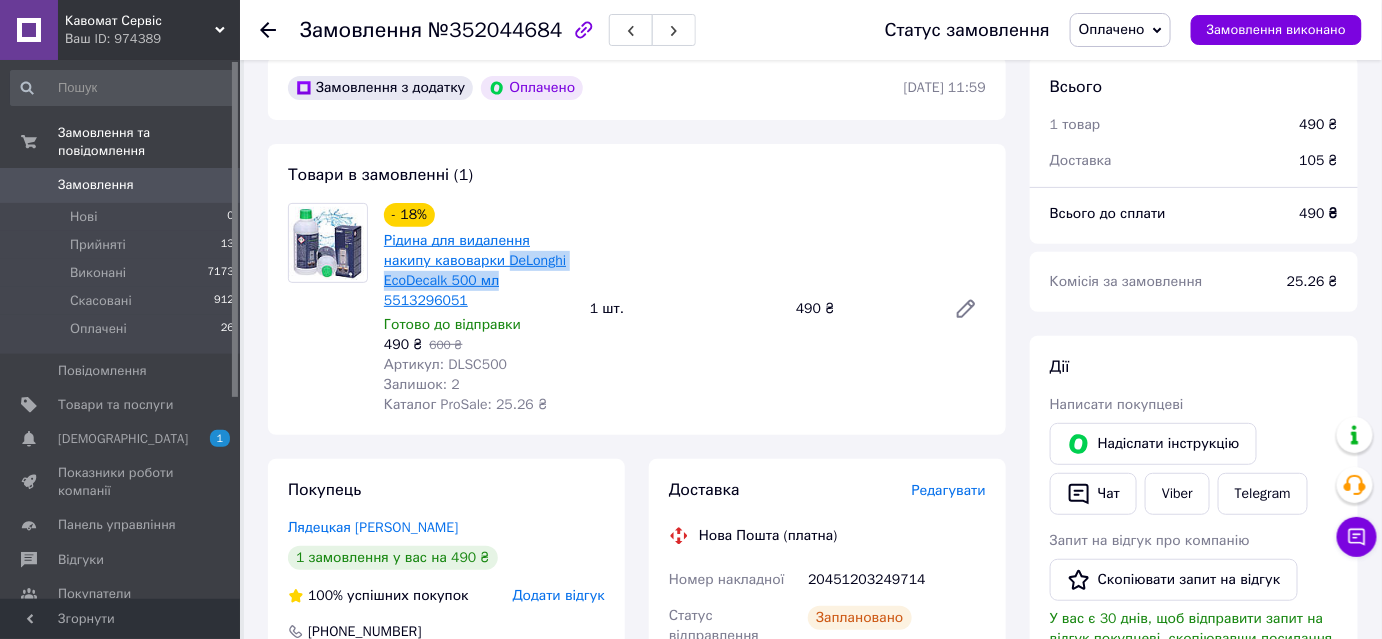 drag, startPoint x: 378, startPoint y: 308, endPoint x: 440, endPoint y: 338, distance: 68.8767 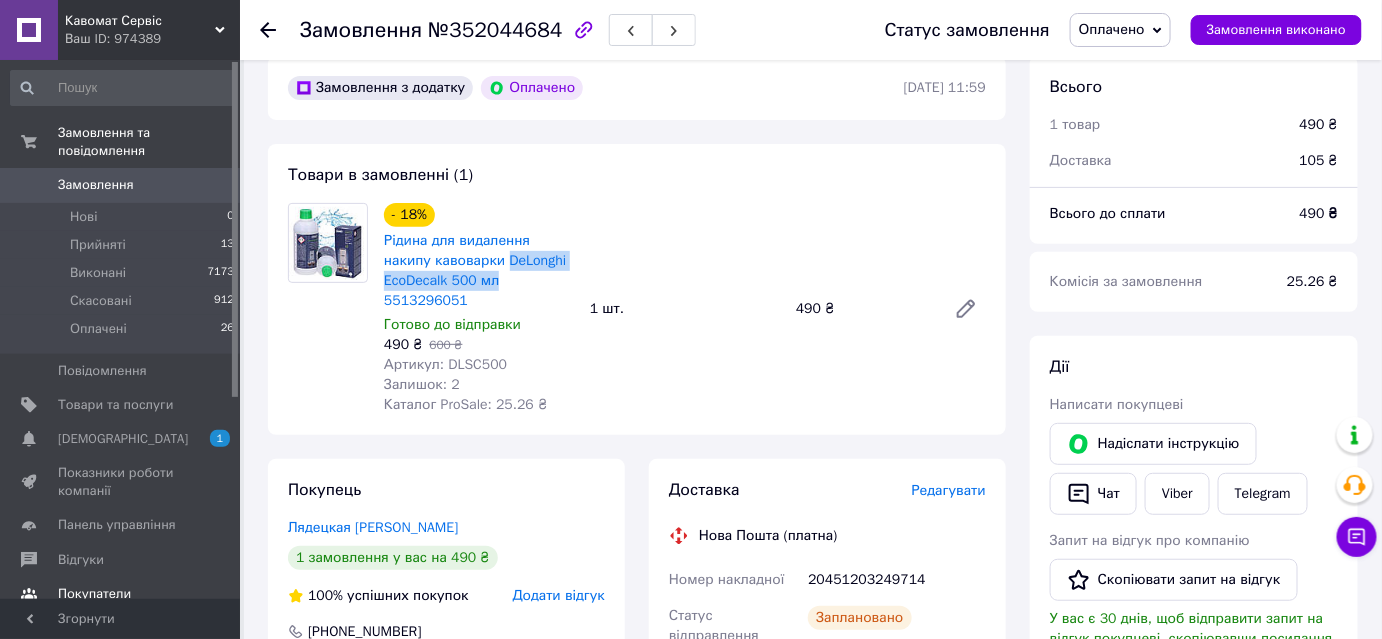 copy on "DeLonghi EcoDecalk 500 мл" 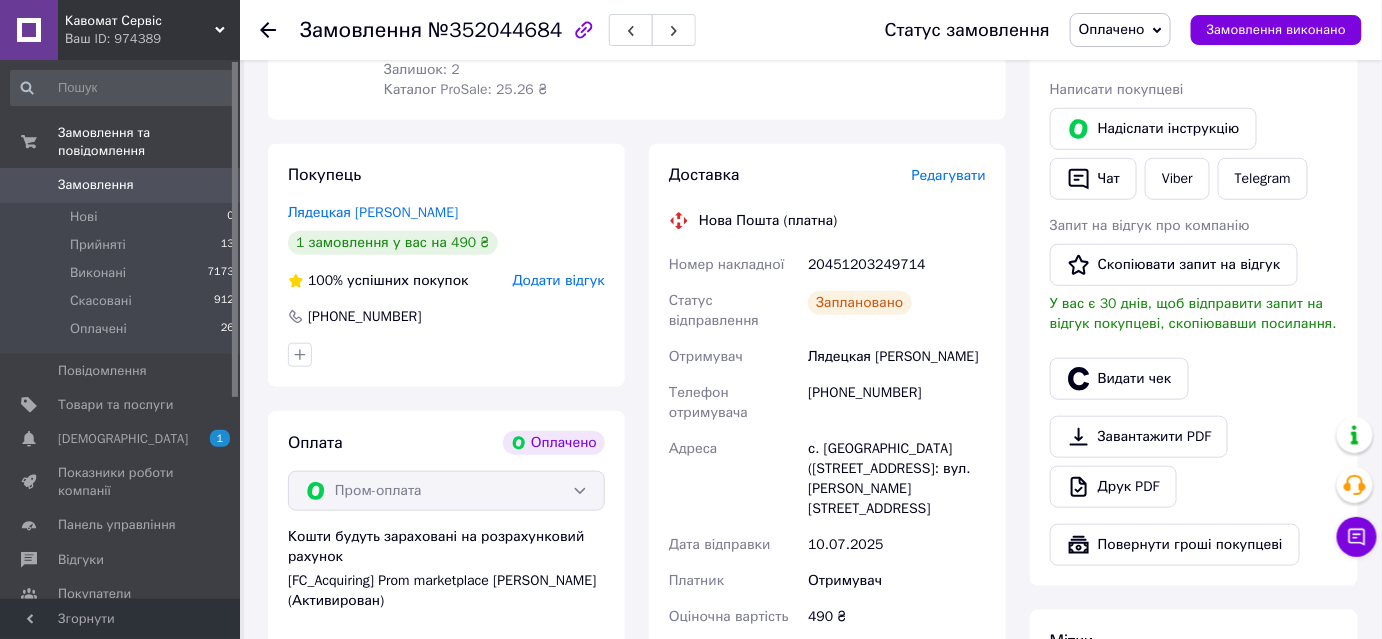 scroll, scrollTop: 545, scrollLeft: 0, axis: vertical 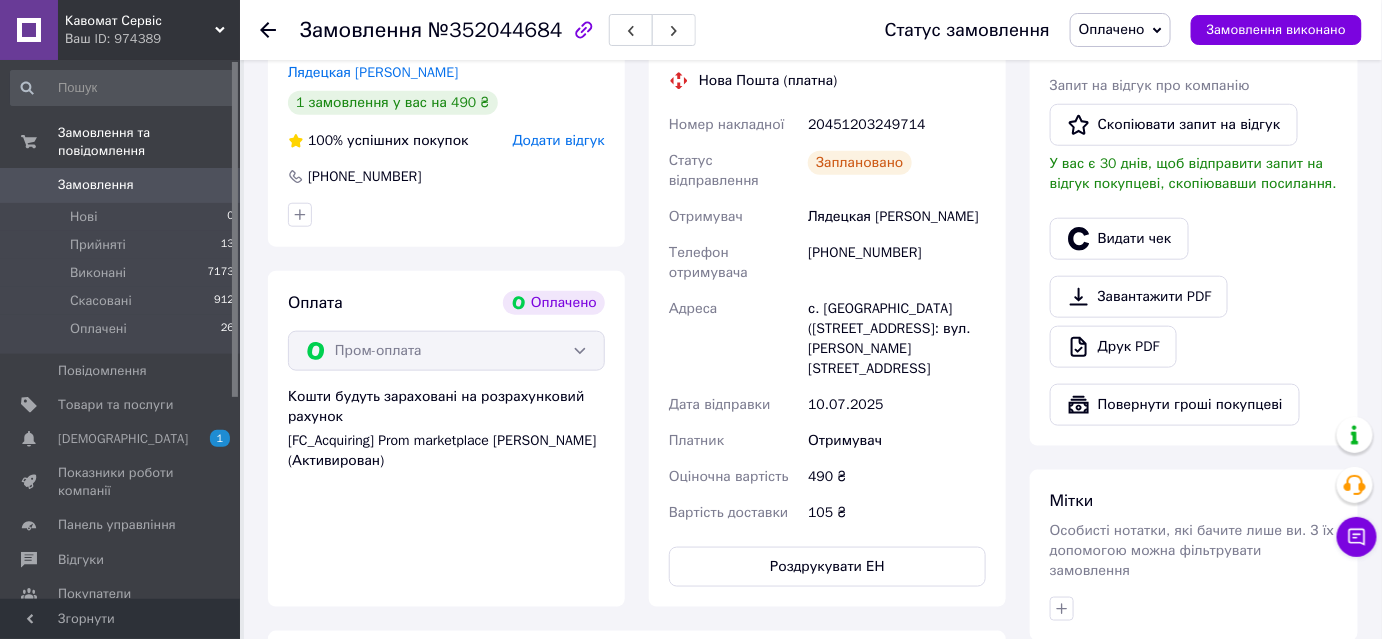 click on "20451203249714" at bounding box center [897, 125] 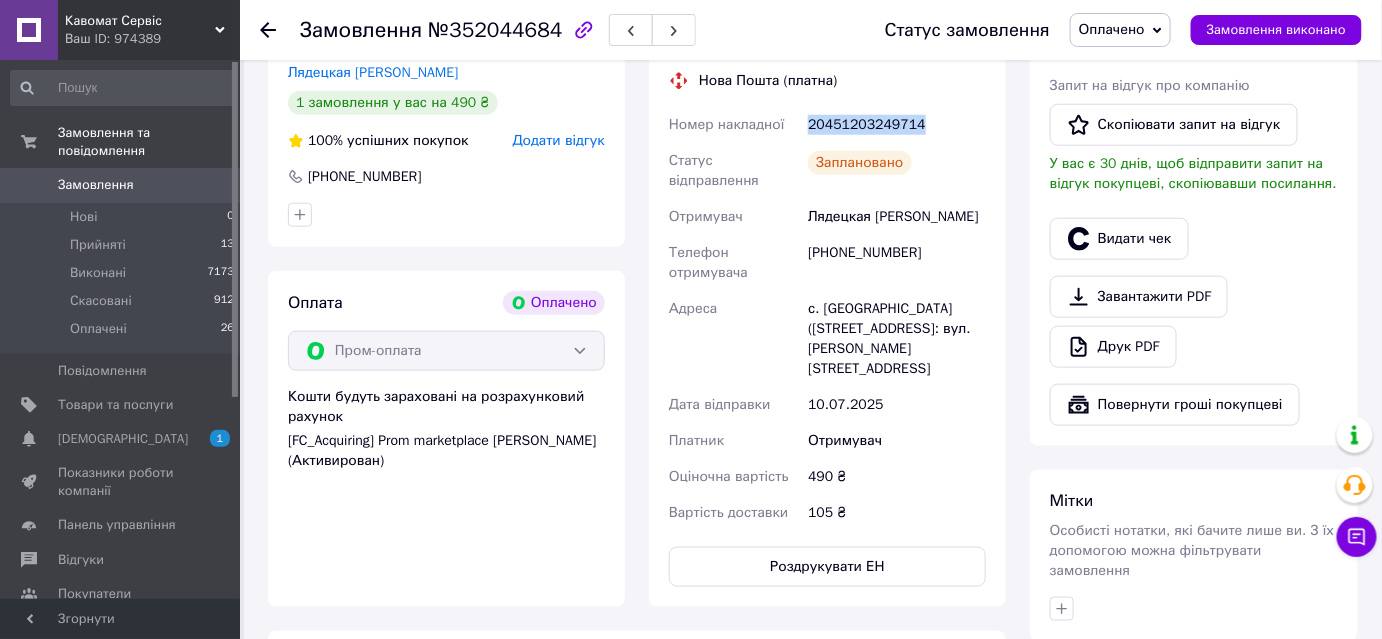 click on "20451203249714" at bounding box center [897, 125] 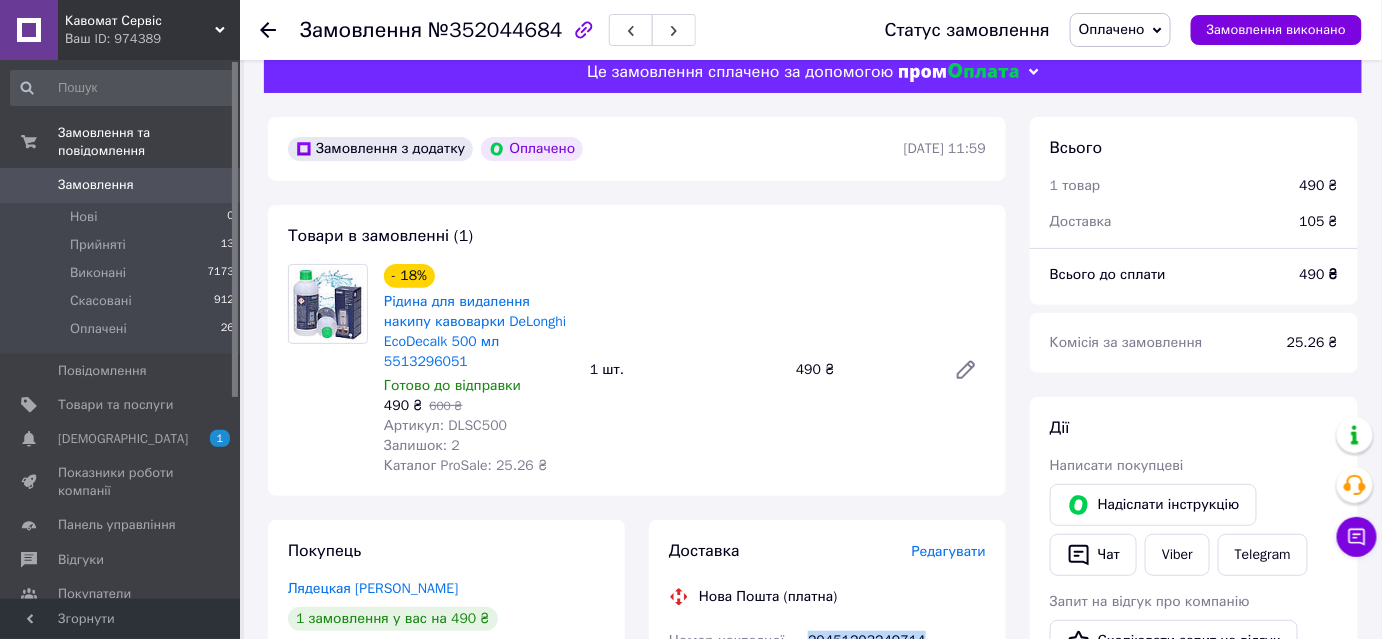 scroll, scrollTop: 0, scrollLeft: 0, axis: both 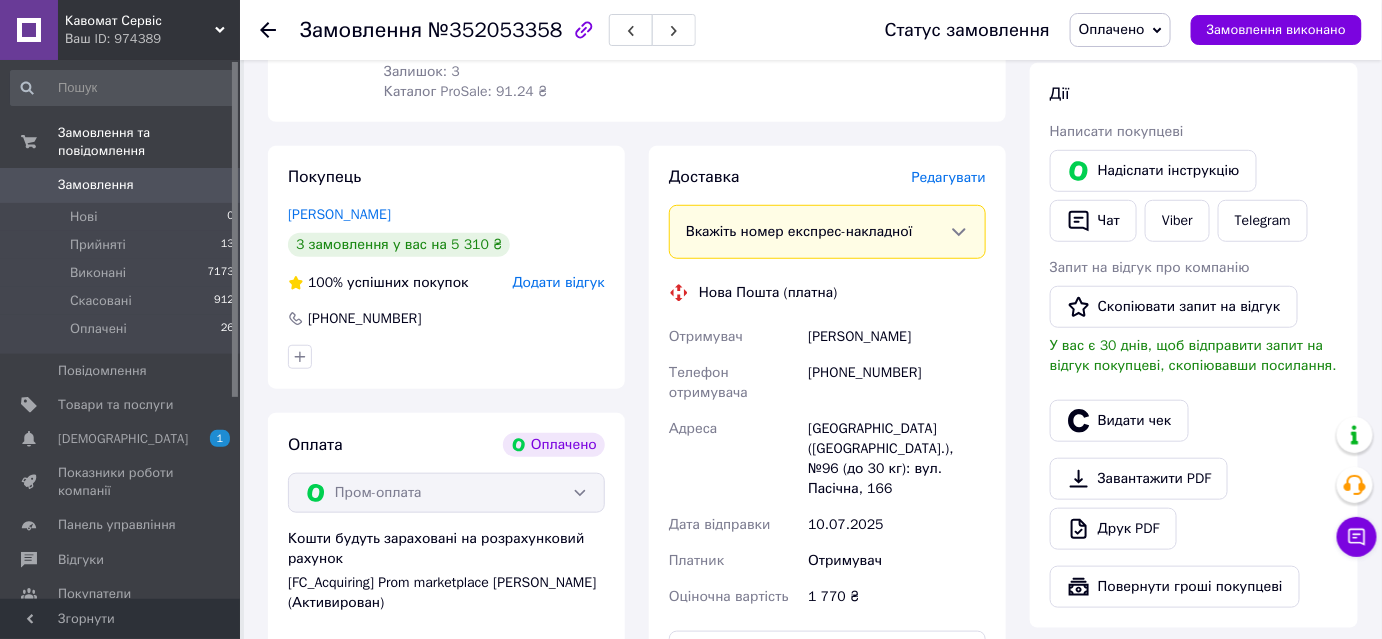 click on "Редагувати" at bounding box center [949, 177] 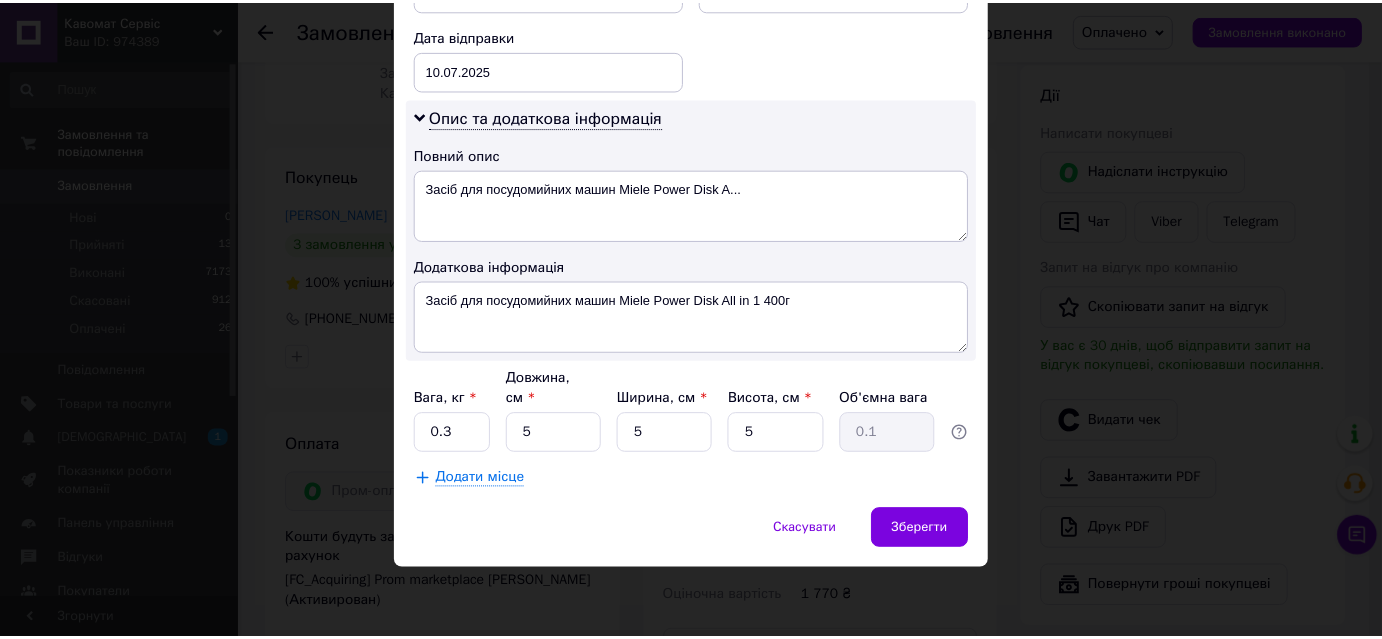 scroll, scrollTop: 1080, scrollLeft: 0, axis: vertical 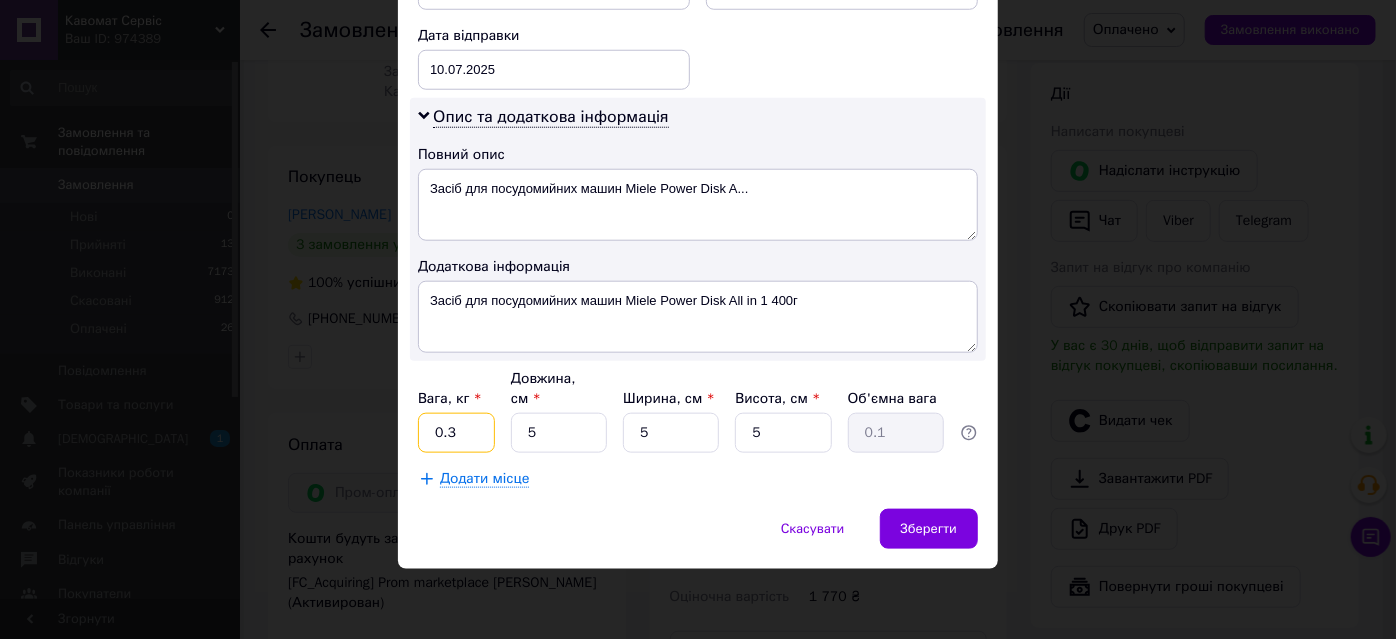 click on "0.3" at bounding box center (456, 433) 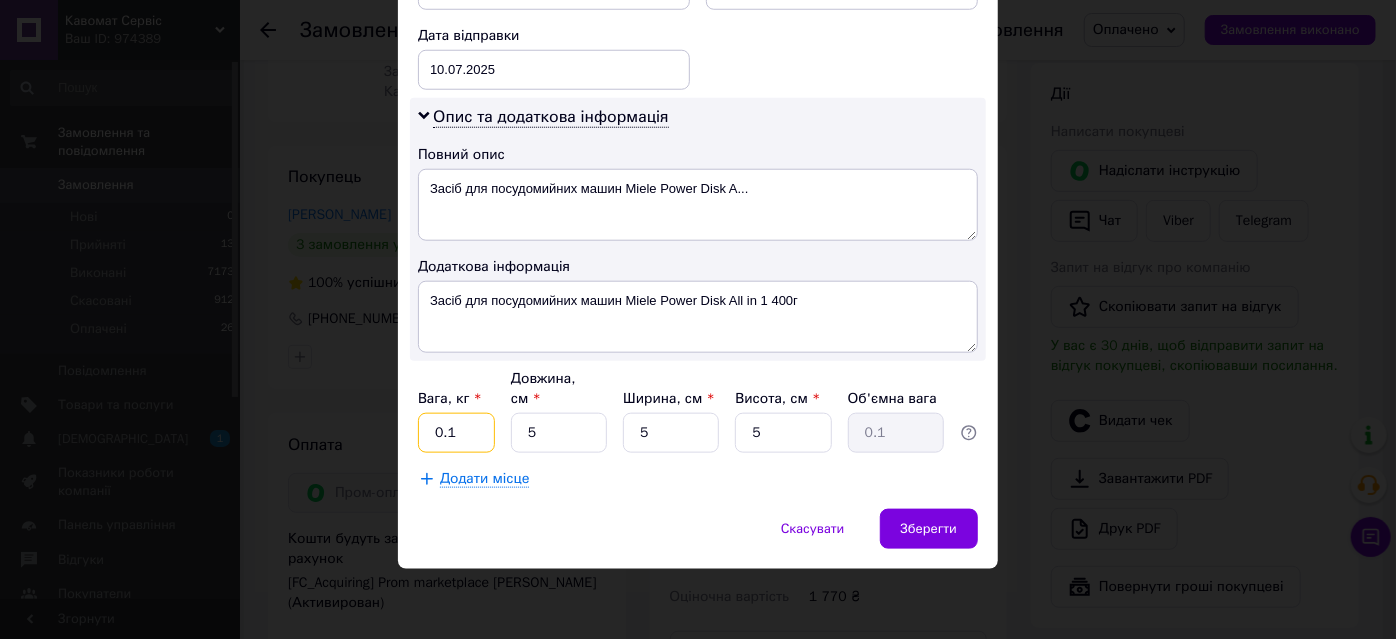 type on "0.1" 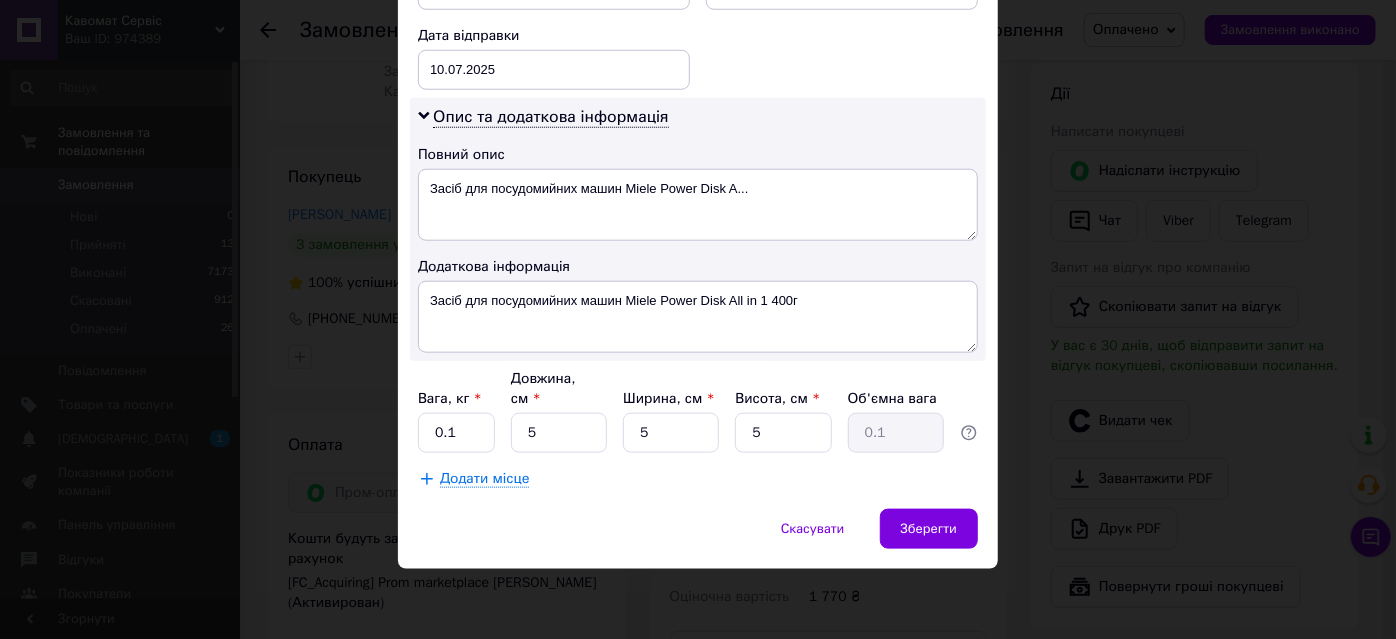 click on "Скасувати   Зберегти" at bounding box center [698, 539] 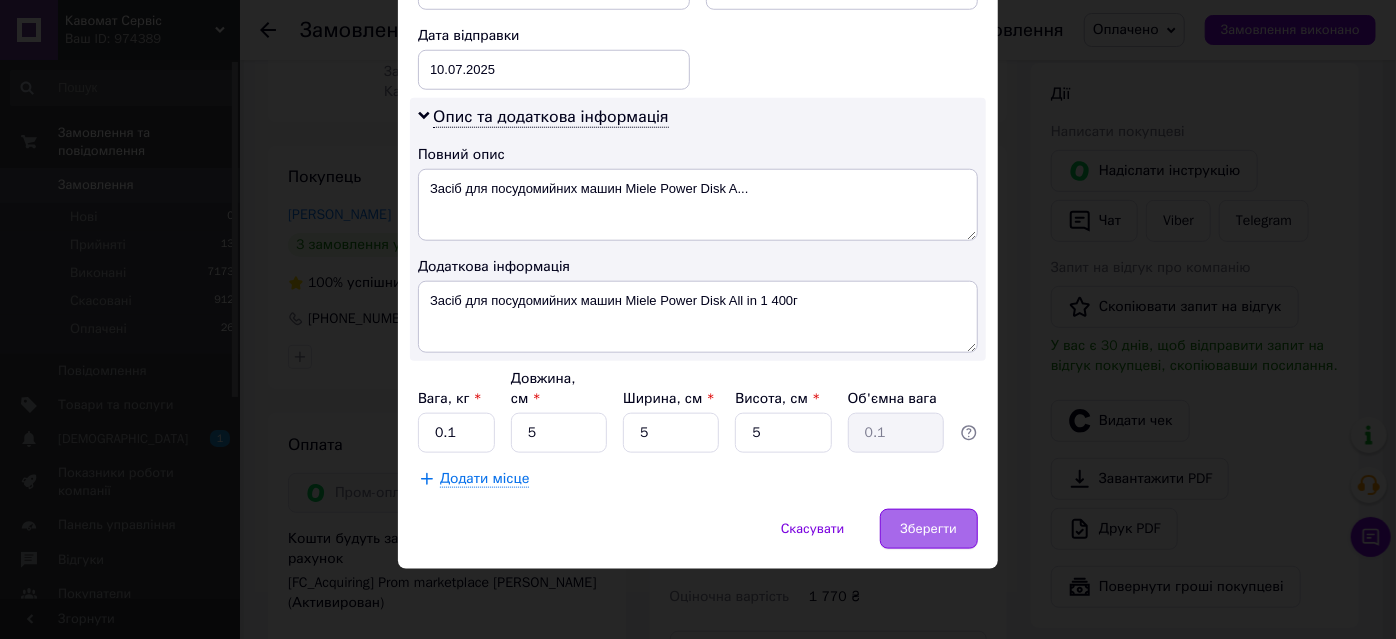 click on "Зберегти" at bounding box center [929, 529] 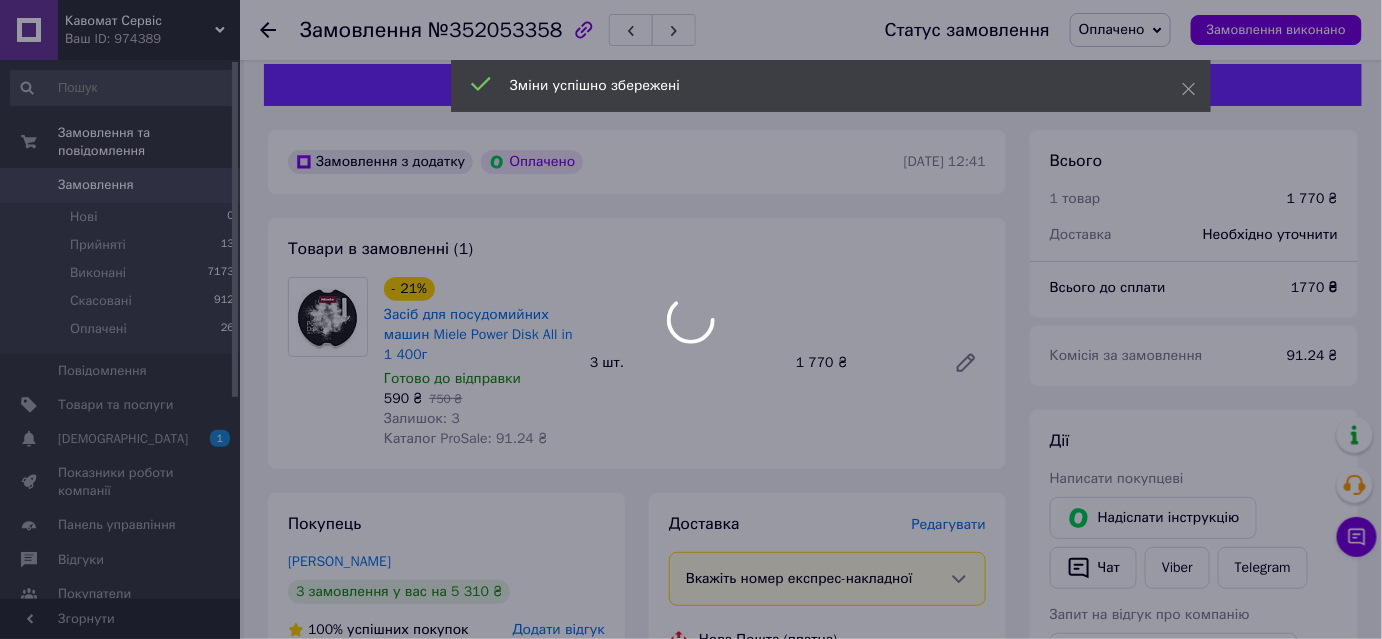 scroll, scrollTop: 0, scrollLeft: 0, axis: both 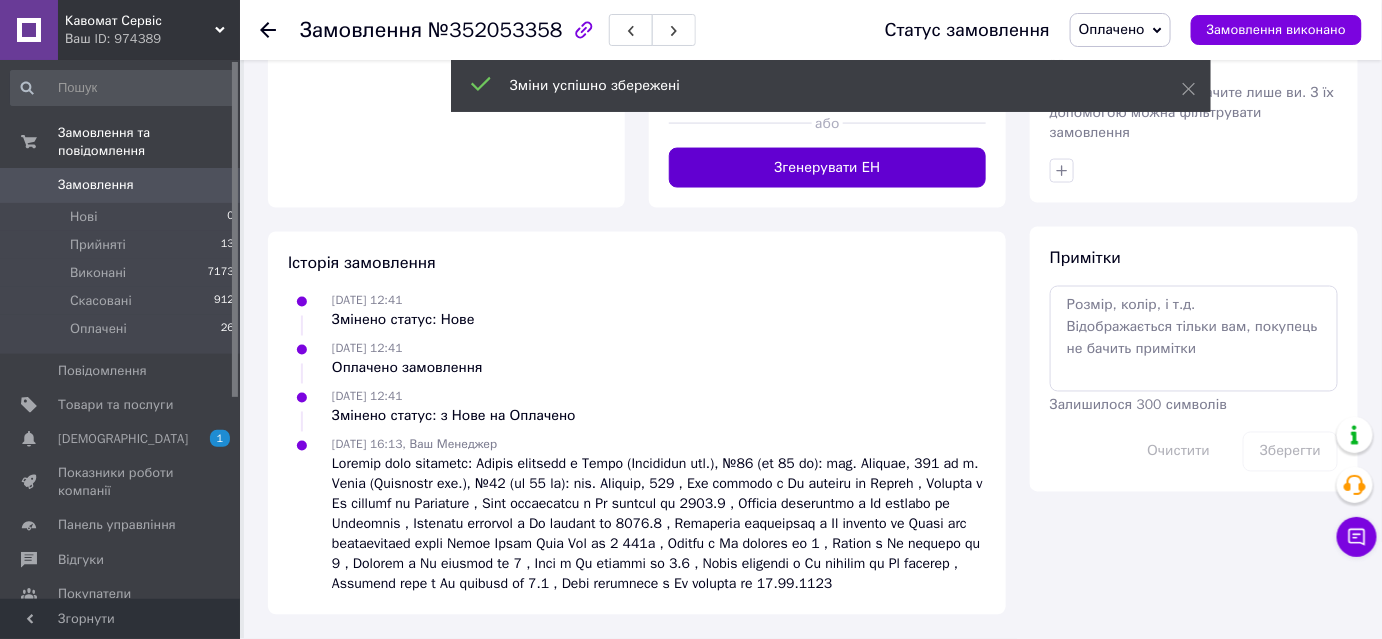 click on "Згенерувати ЕН" at bounding box center [827, 168] 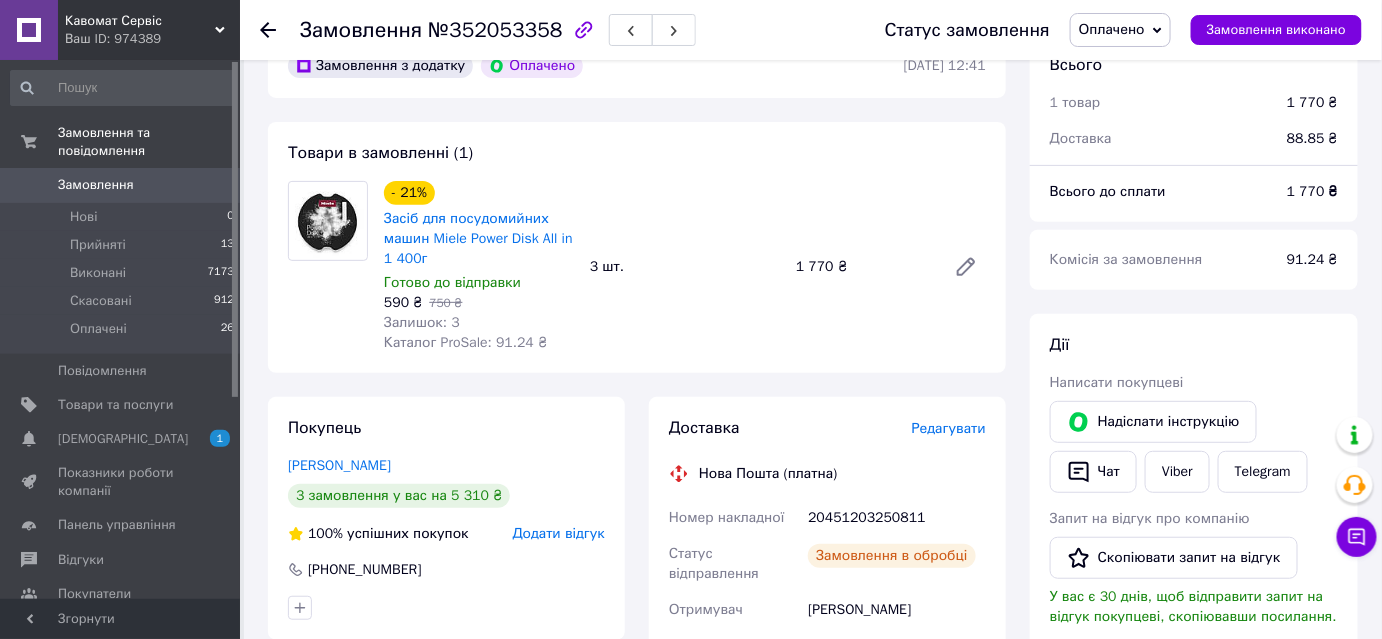 scroll, scrollTop: 0, scrollLeft: 0, axis: both 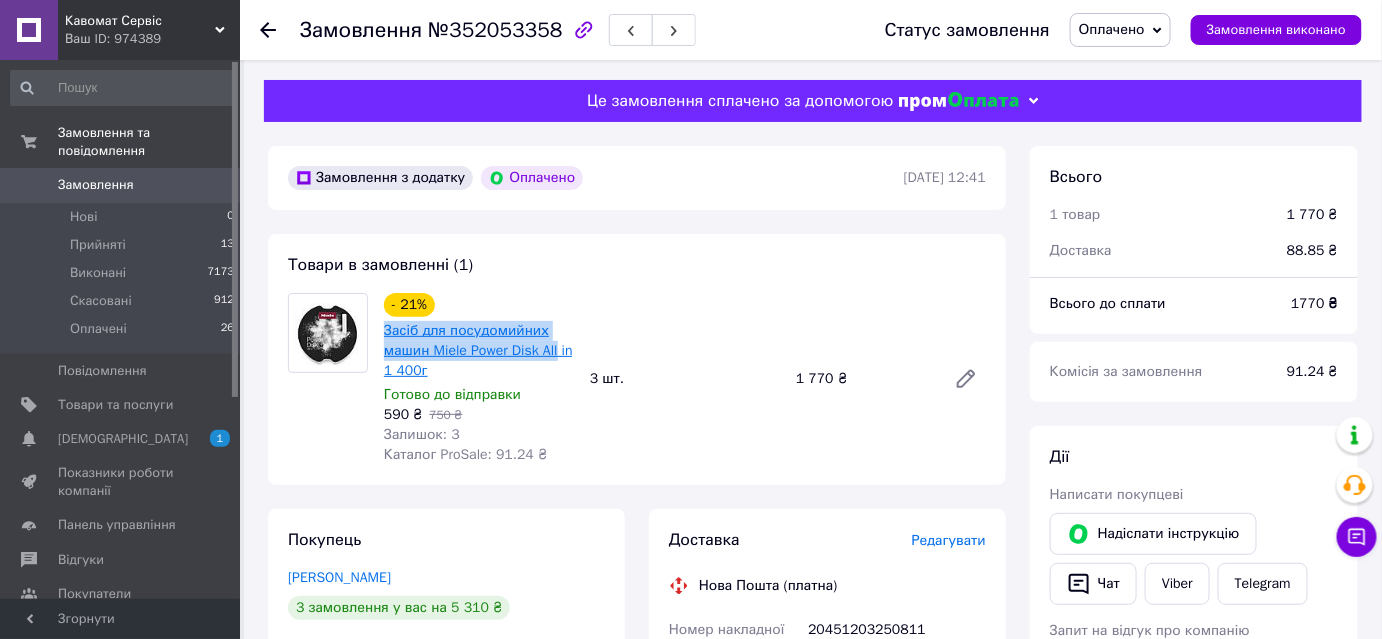 drag, startPoint x: 381, startPoint y: 356, endPoint x: 538, endPoint y: 399, distance: 162.78206 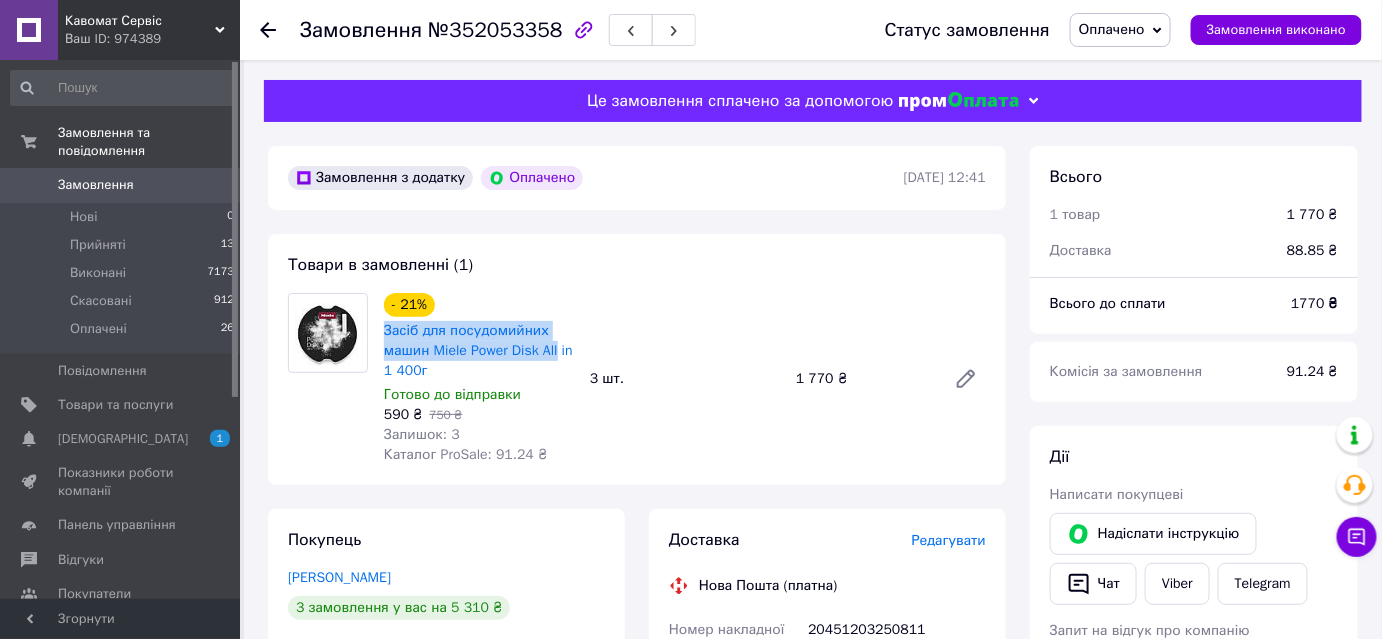 copy on "Засіб для посудомийних машин Miele Power Disk All" 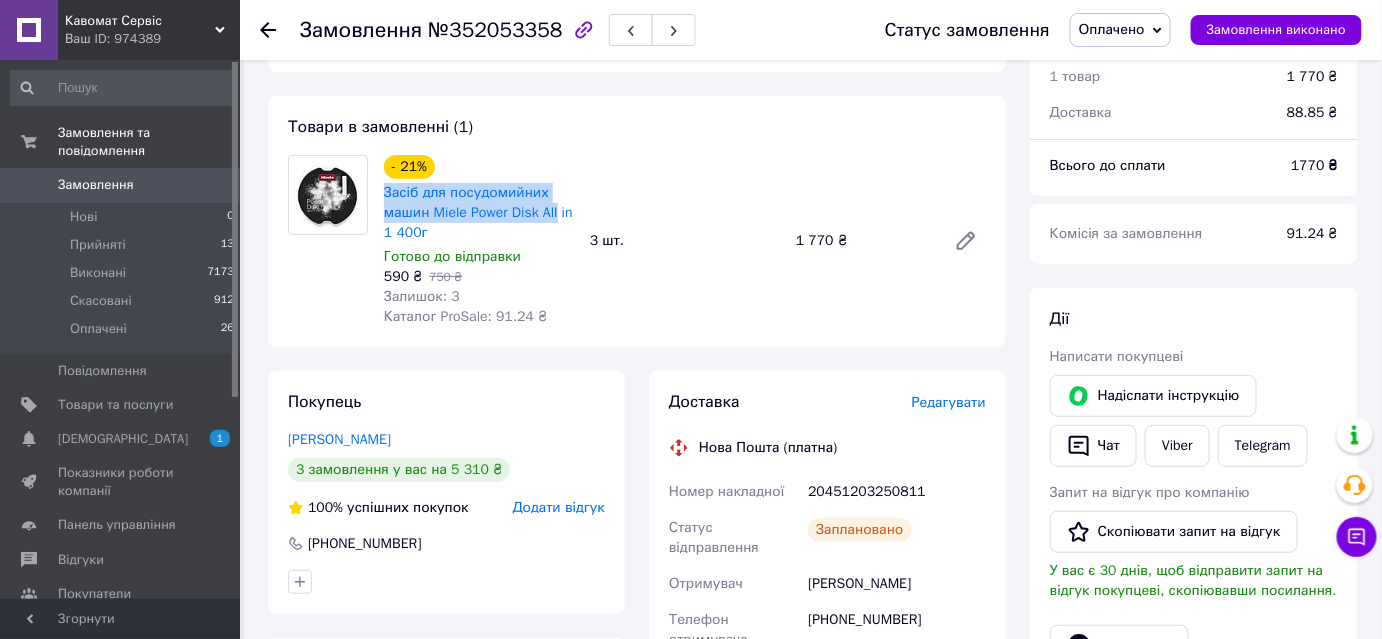 scroll, scrollTop: 454, scrollLeft: 0, axis: vertical 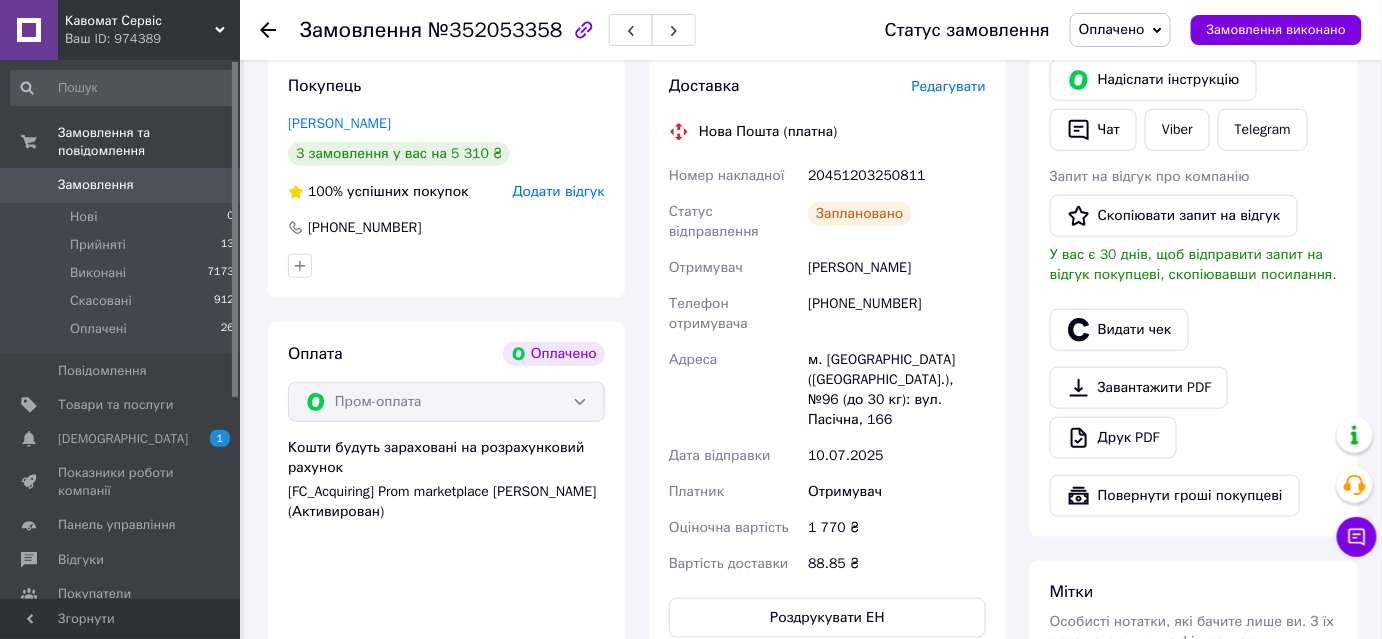 click on "20451203250811" at bounding box center [897, 176] 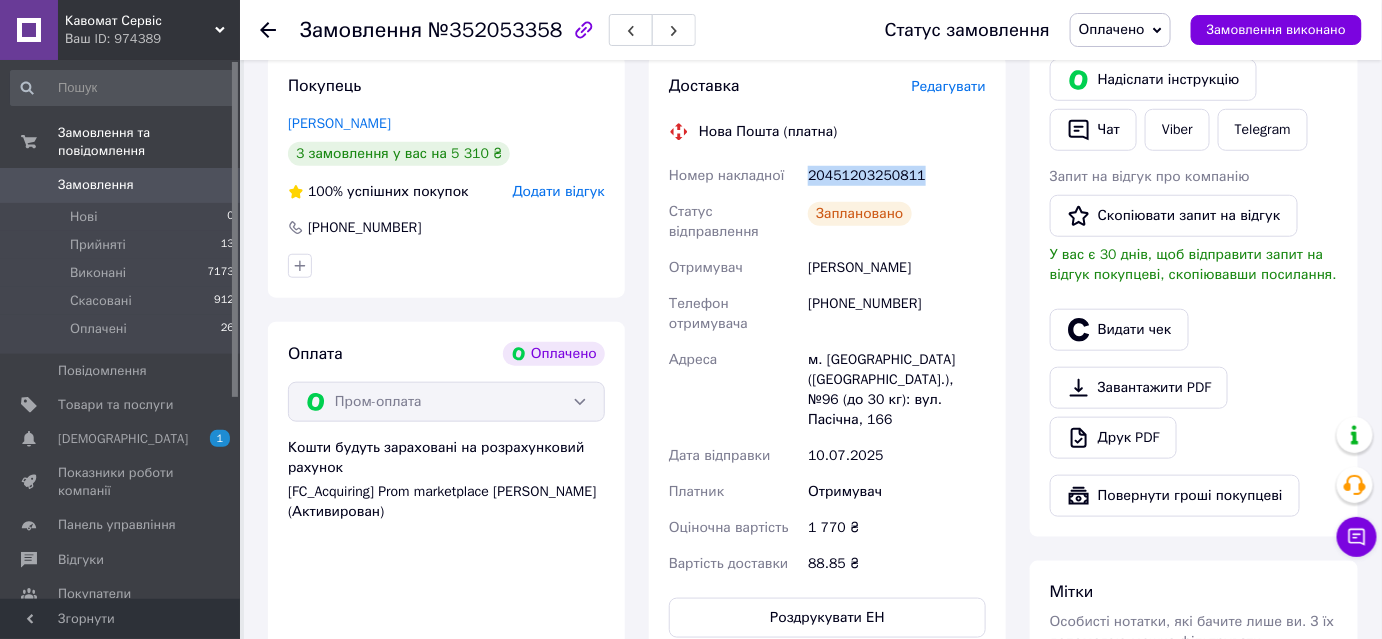 click on "20451203250811" at bounding box center [897, 176] 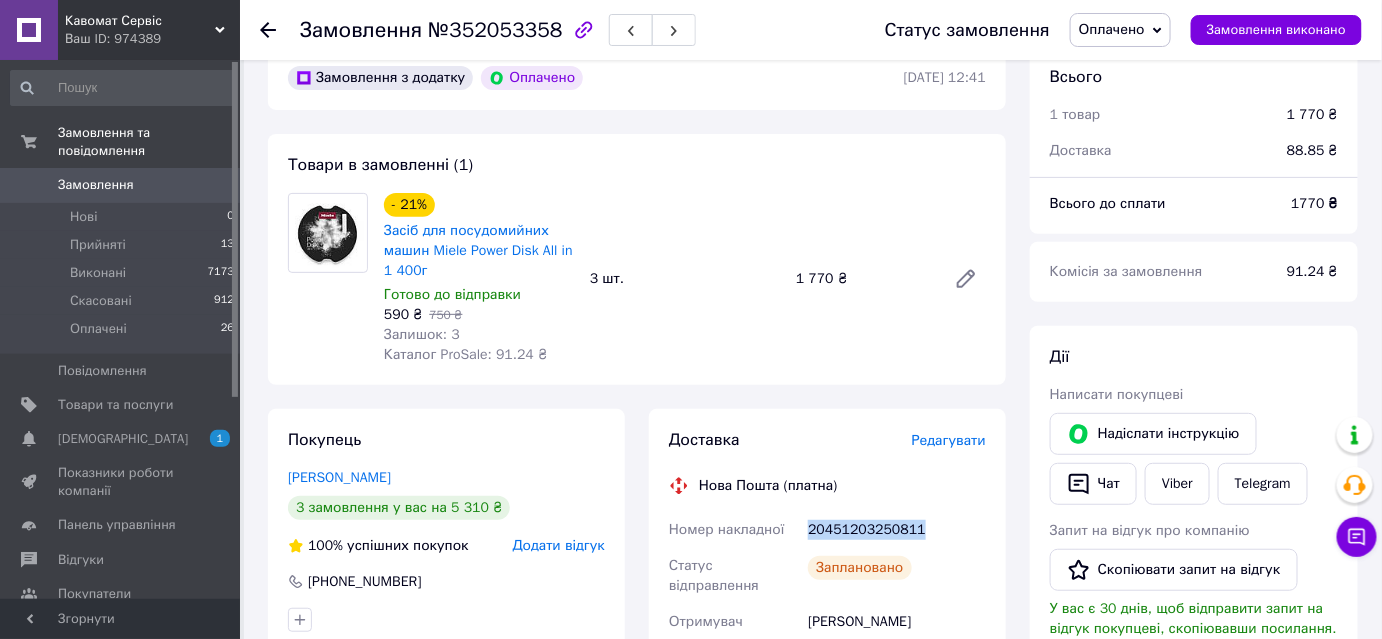 scroll, scrollTop: 0, scrollLeft: 0, axis: both 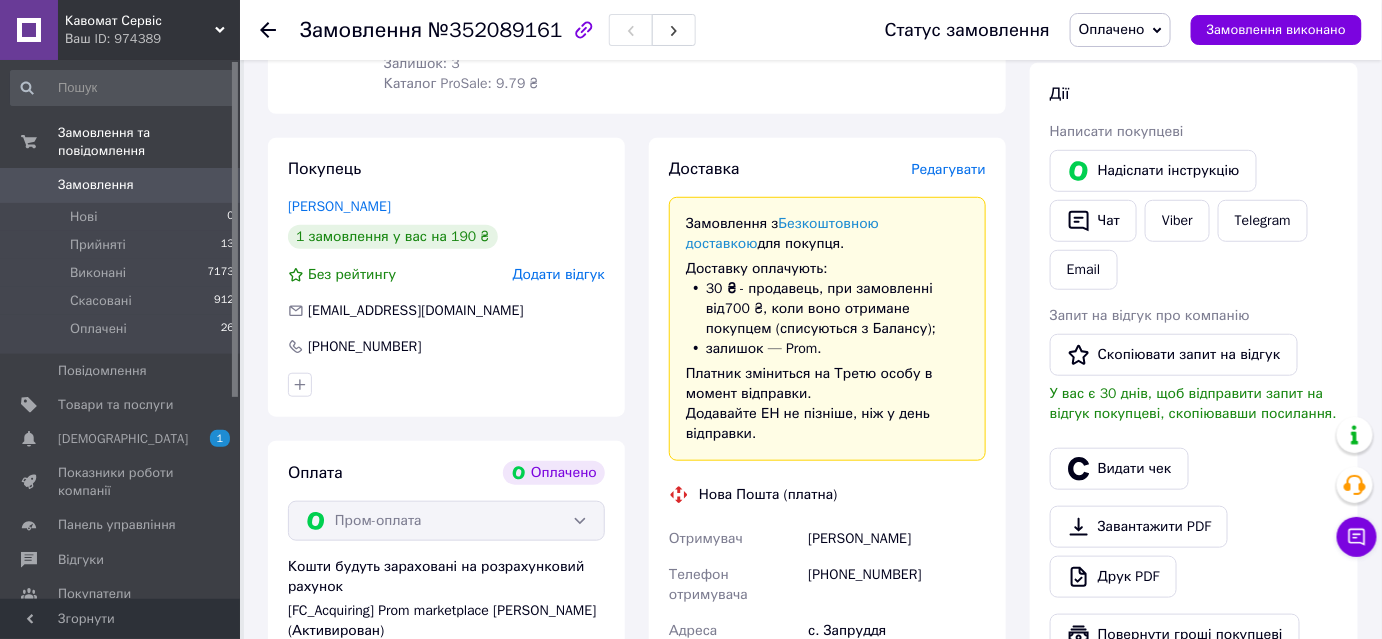 click on "Редагувати" at bounding box center [949, 169] 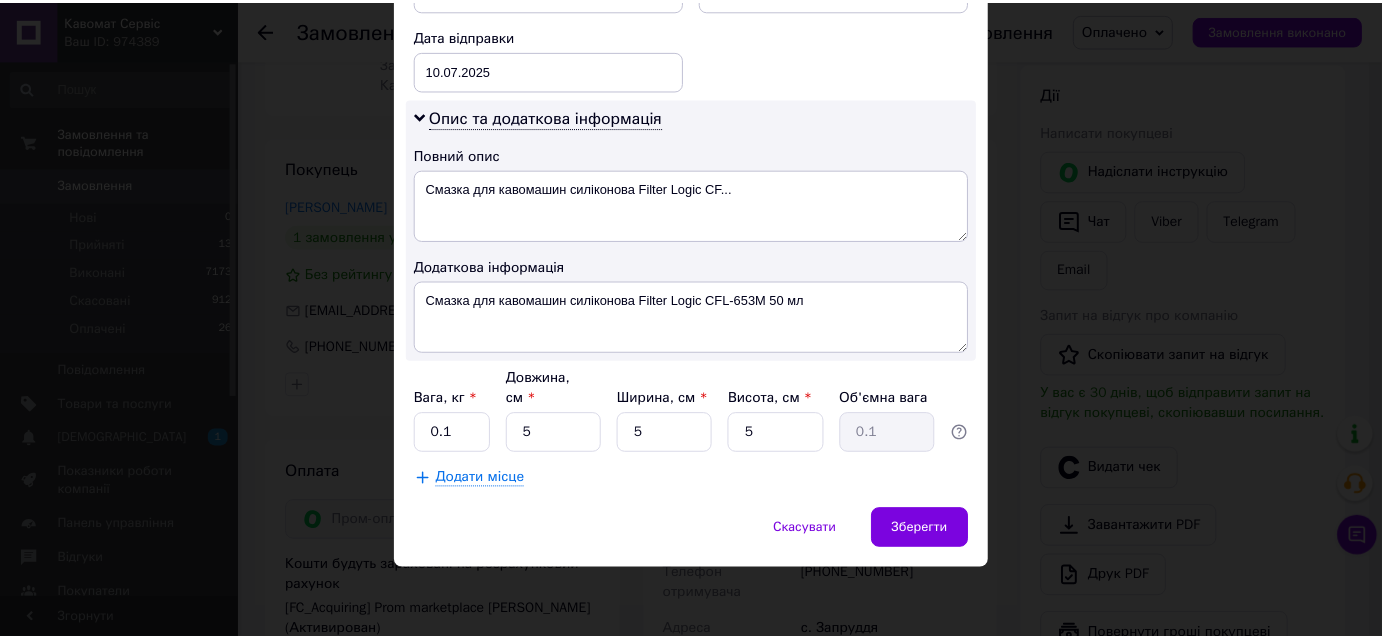scroll, scrollTop: 1080, scrollLeft: 0, axis: vertical 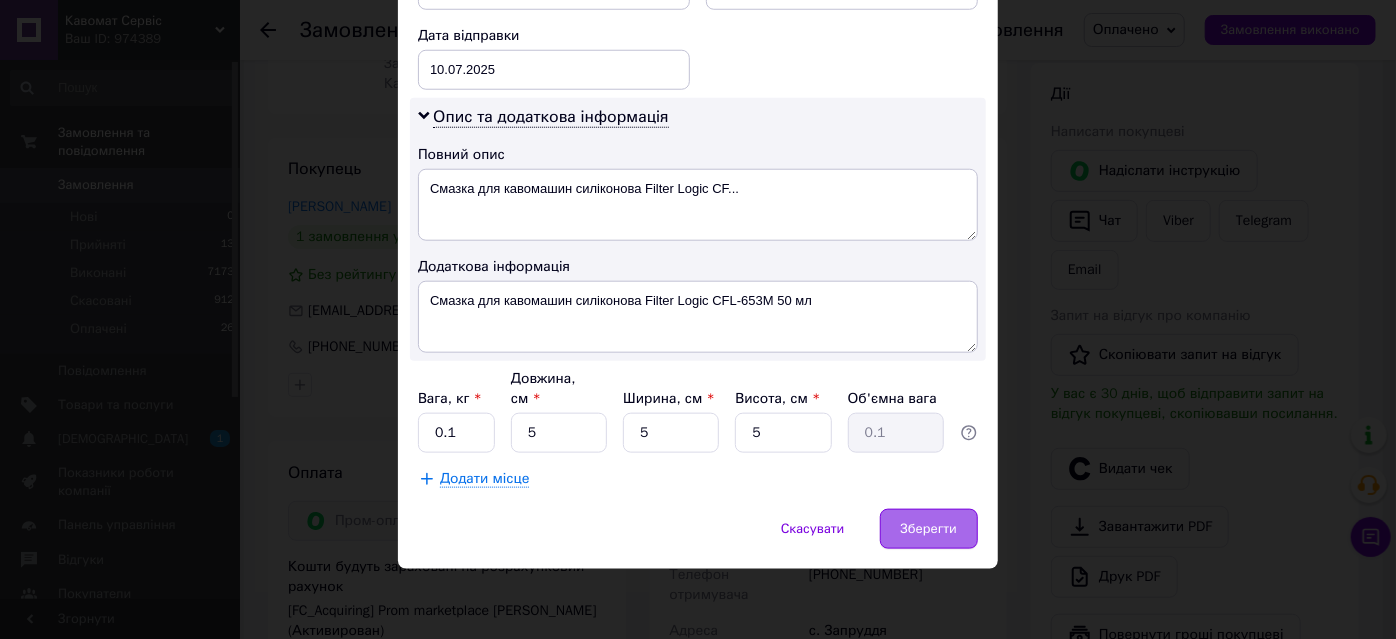 click on "Зберегти" at bounding box center [929, 529] 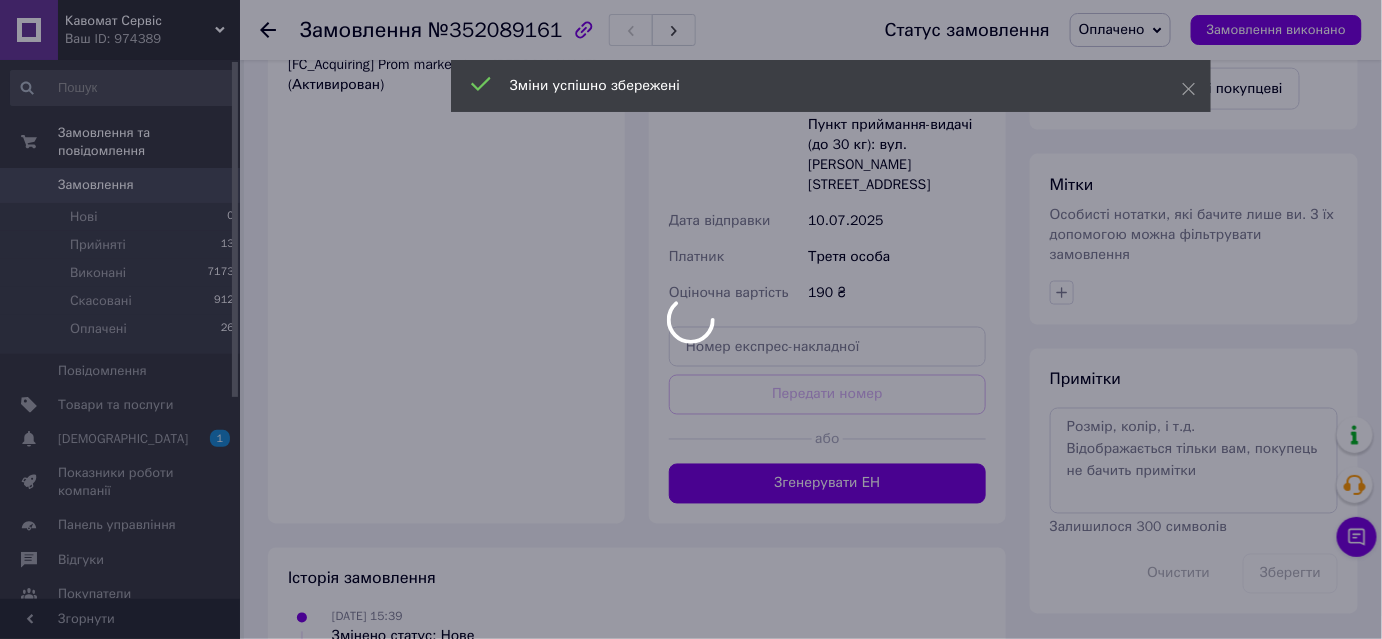 scroll, scrollTop: 1272, scrollLeft: 0, axis: vertical 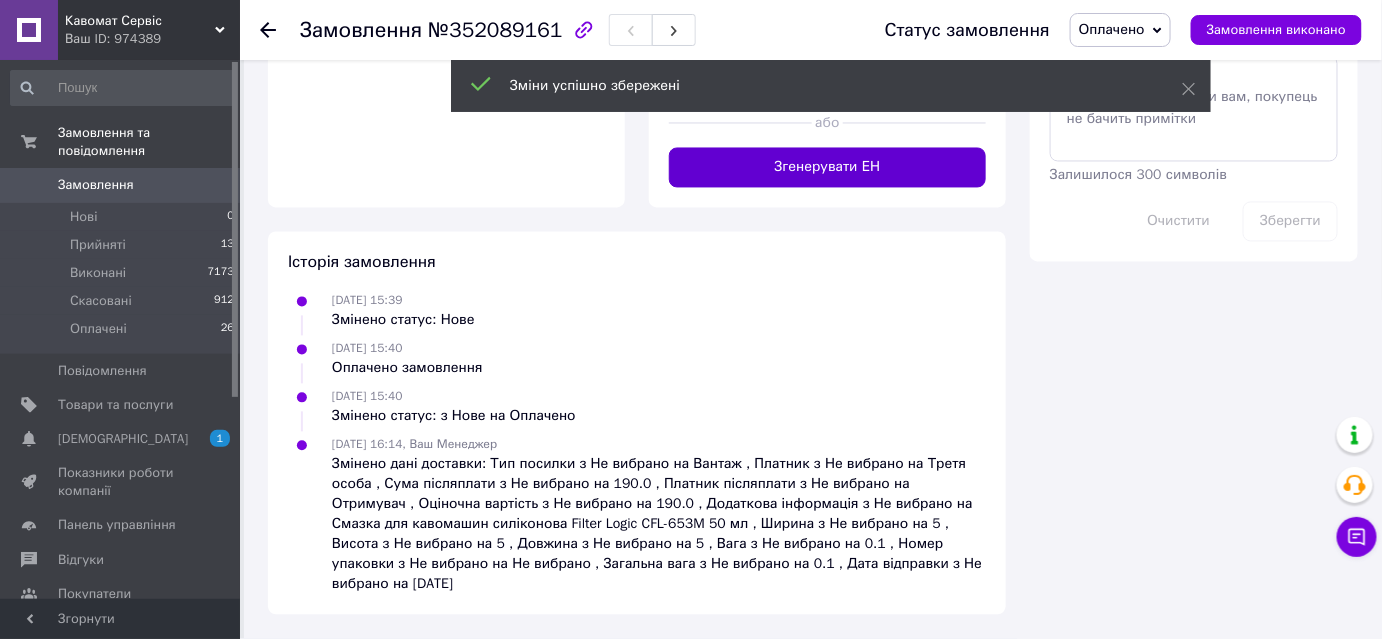 click on "Згенерувати ЕН" at bounding box center [827, 168] 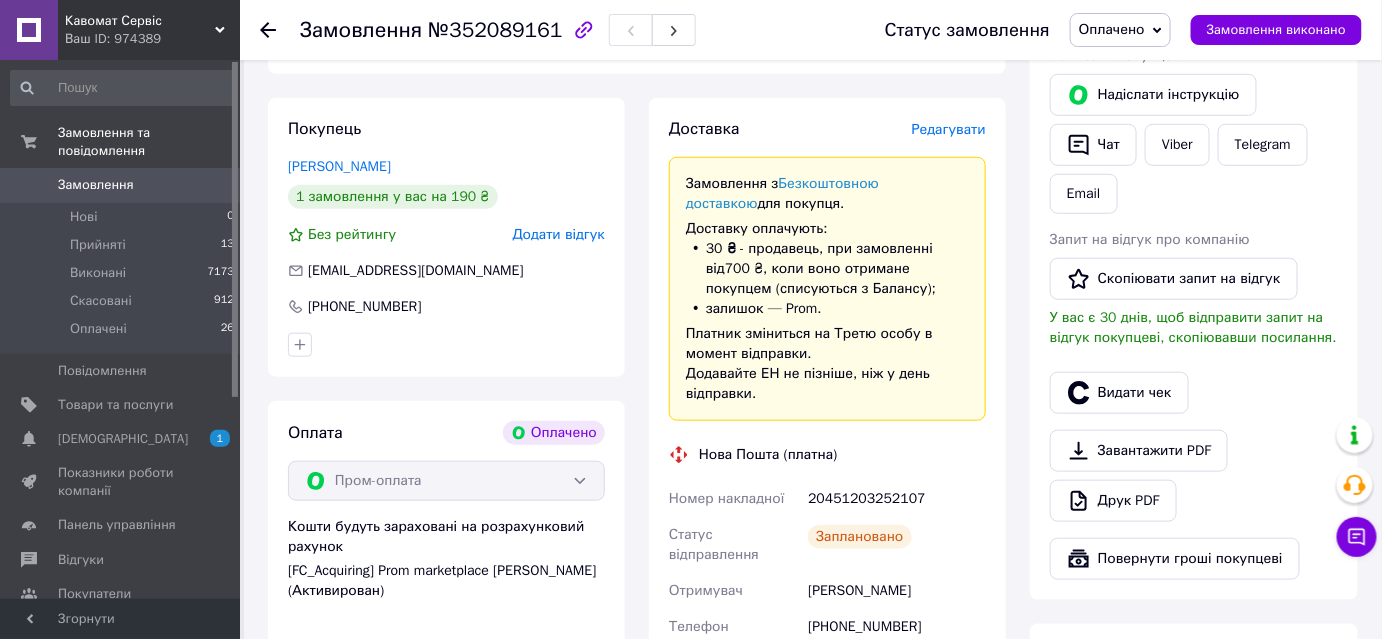 scroll, scrollTop: 90, scrollLeft: 0, axis: vertical 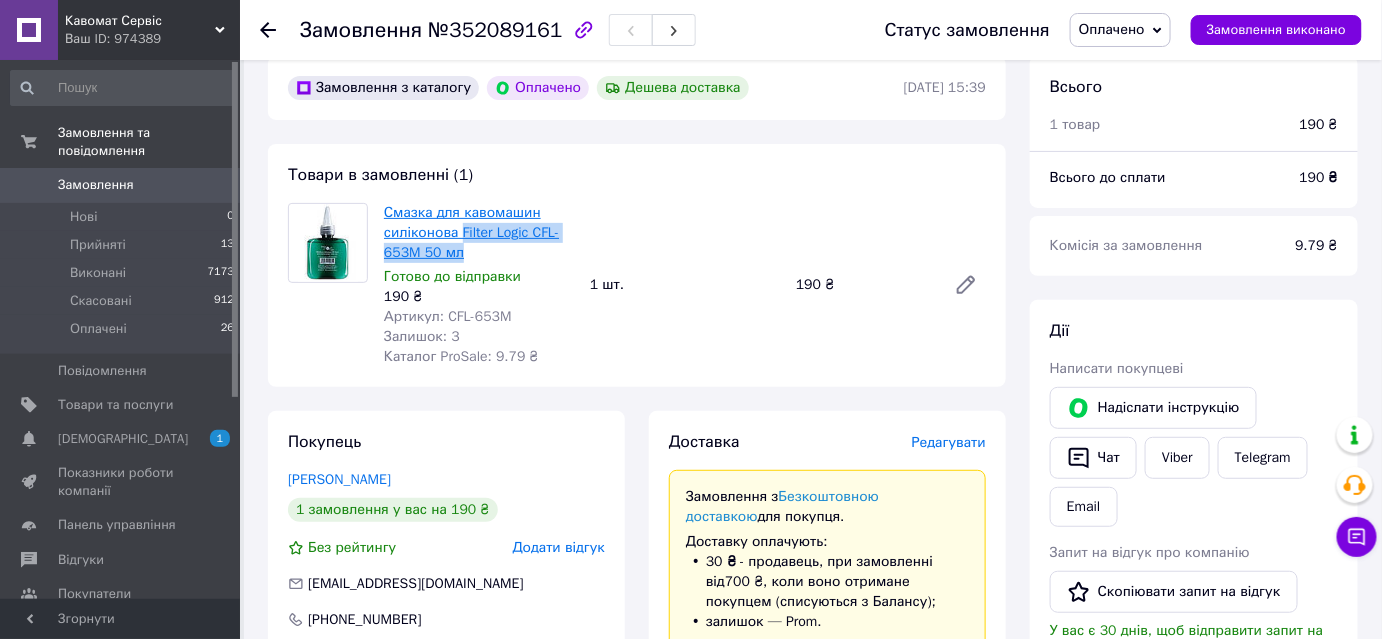 drag, startPoint x: 522, startPoint y: 281, endPoint x: 480, endPoint y: 252, distance: 51.0392 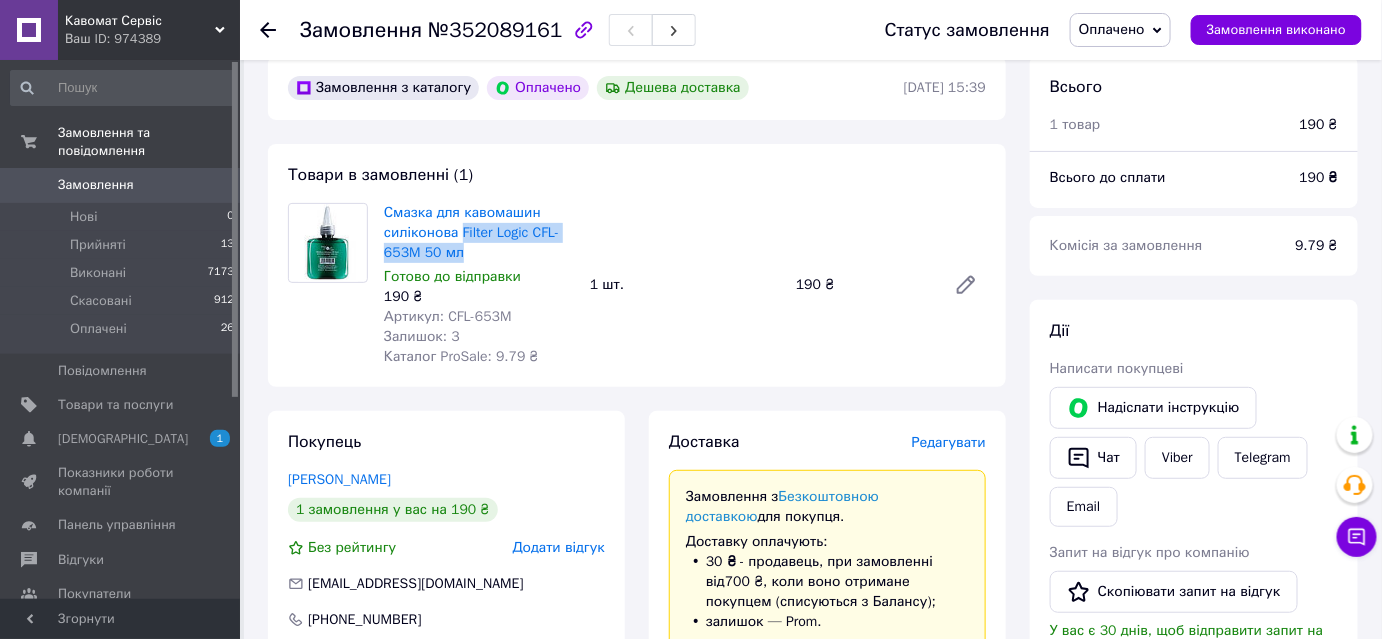 copy on "Filter Logic CFL-653M 50 мл" 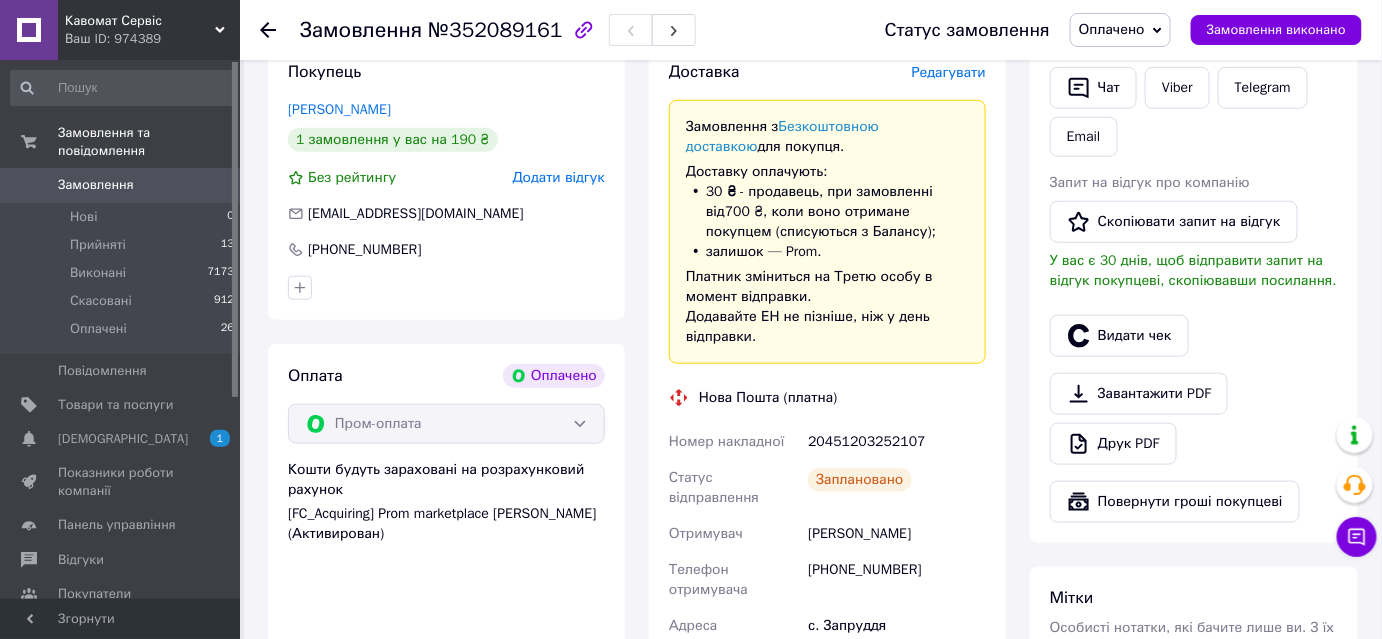scroll, scrollTop: 636, scrollLeft: 0, axis: vertical 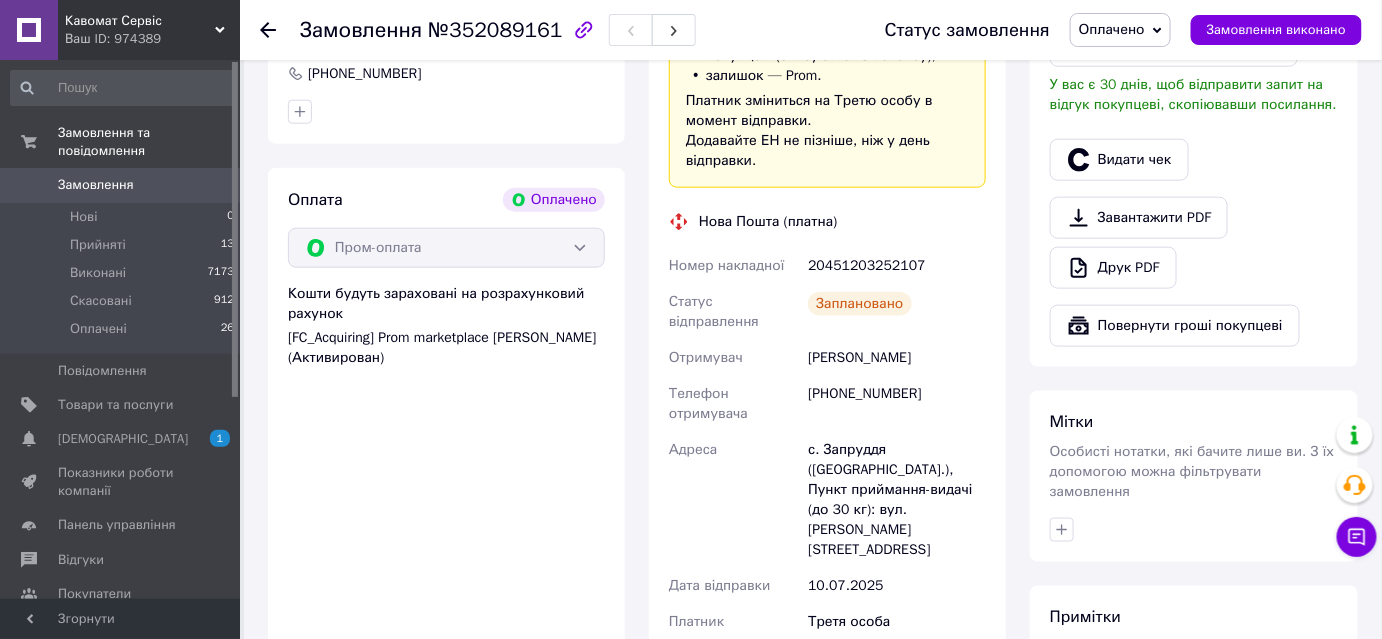 click on "20451203252107" at bounding box center [897, 266] 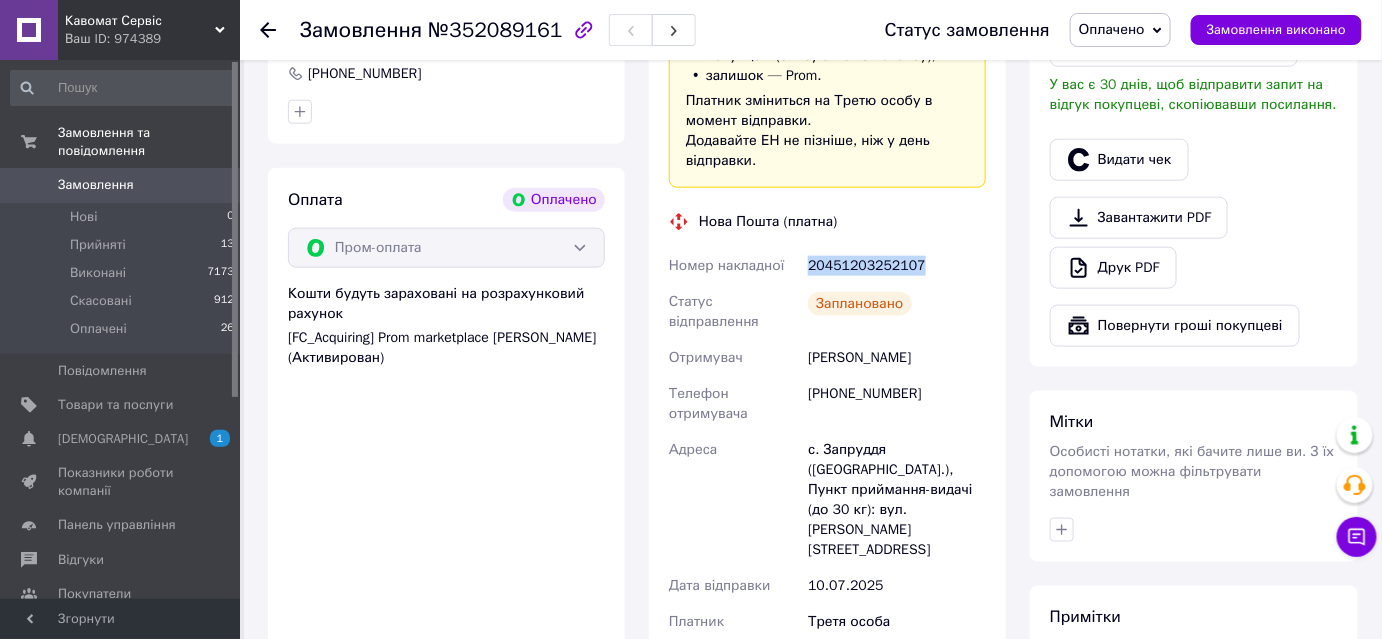 click on "20451203252107" at bounding box center (897, 266) 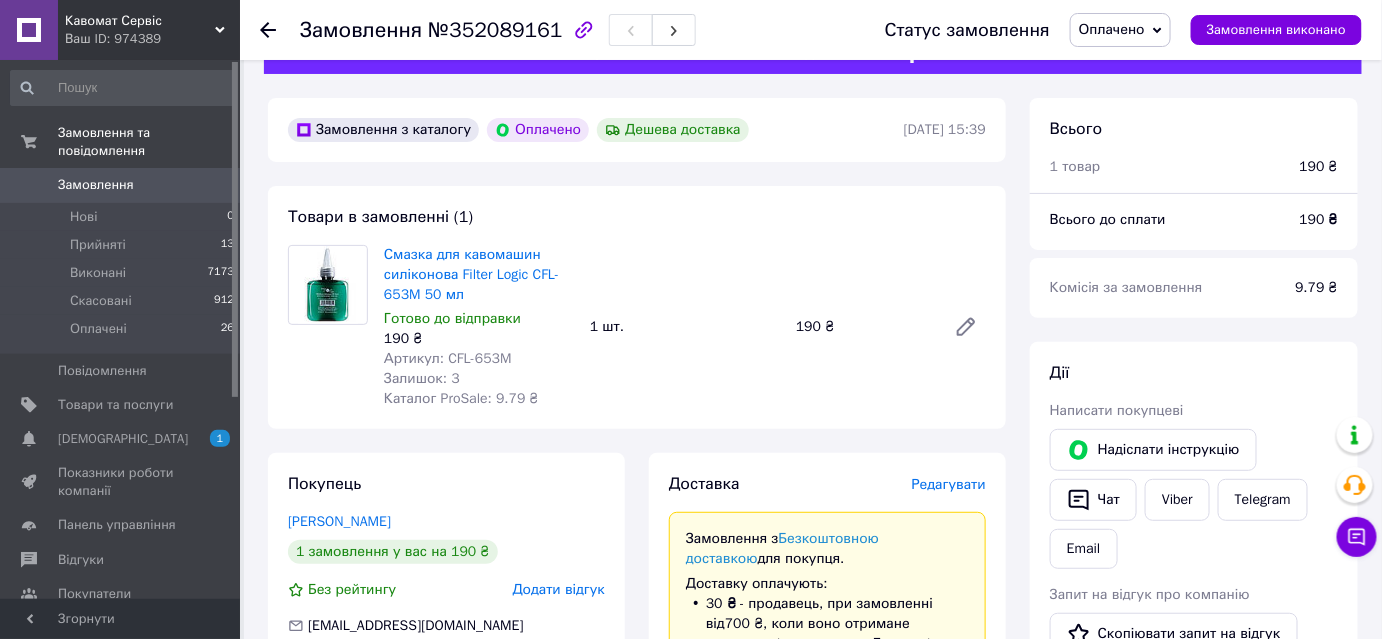 scroll, scrollTop: 0, scrollLeft: 0, axis: both 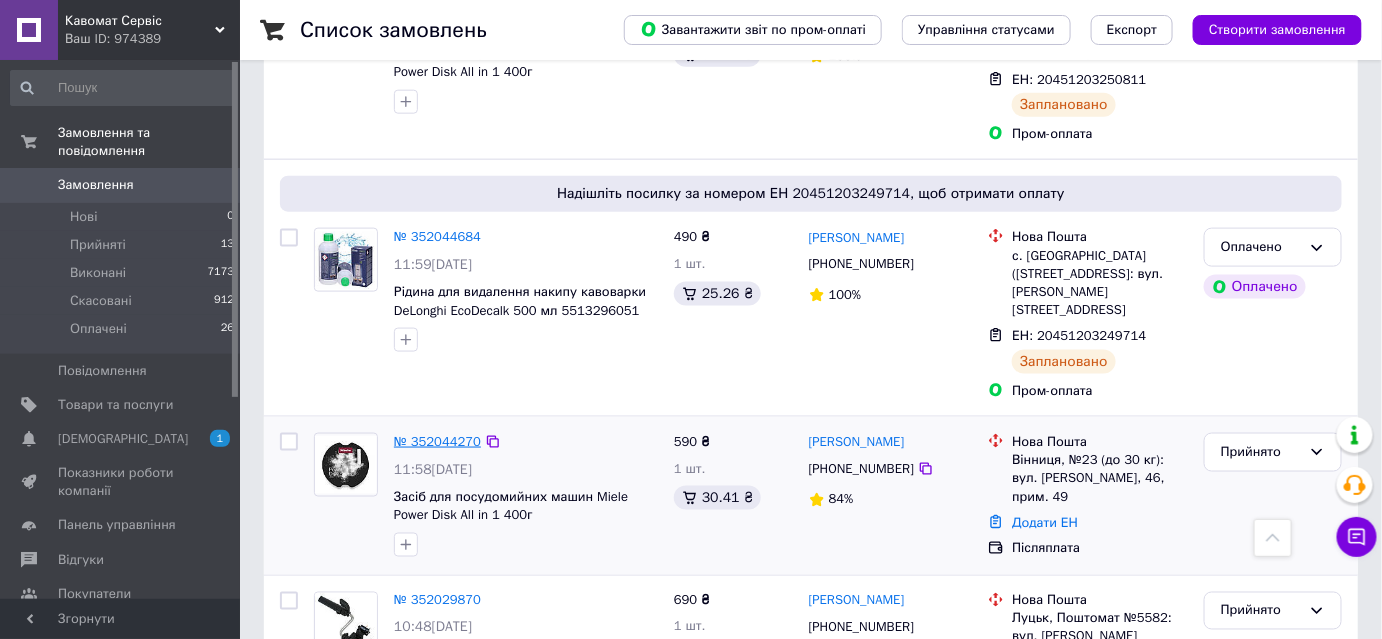 drag, startPoint x: 446, startPoint y: 402, endPoint x: 424, endPoint y: 391, distance: 24.596748 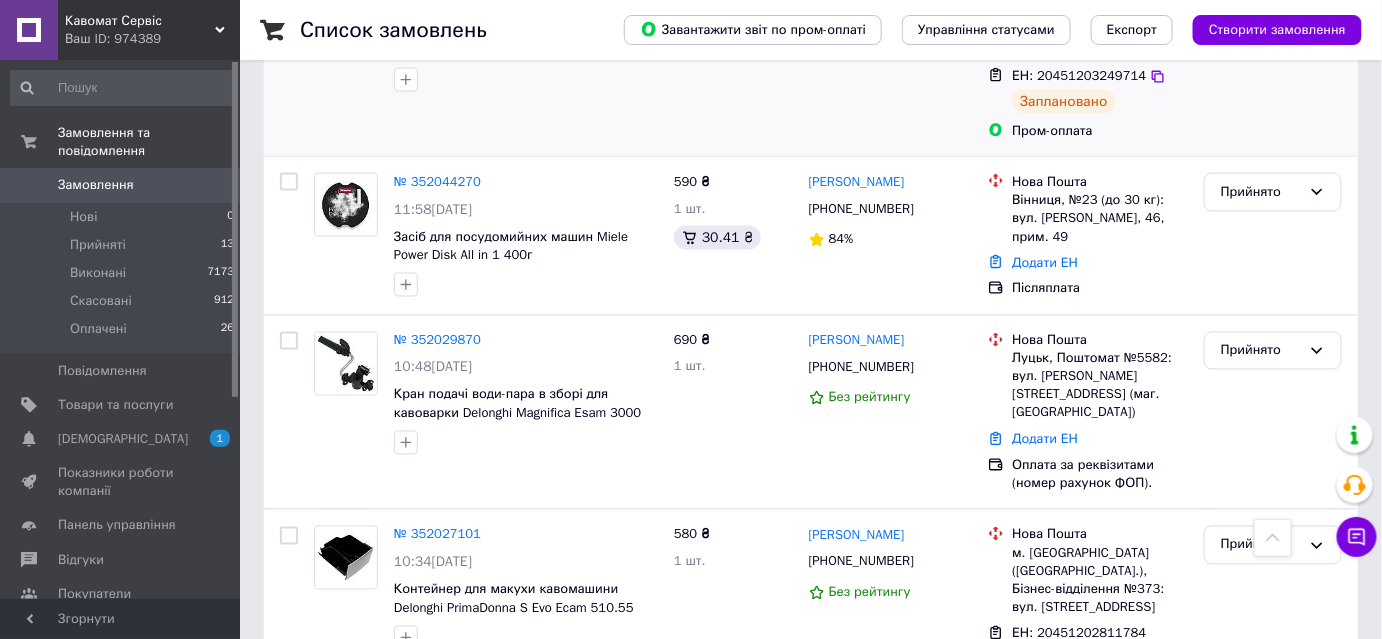 scroll, scrollTop: 1002, scrollLeft: 0, axis: vertical 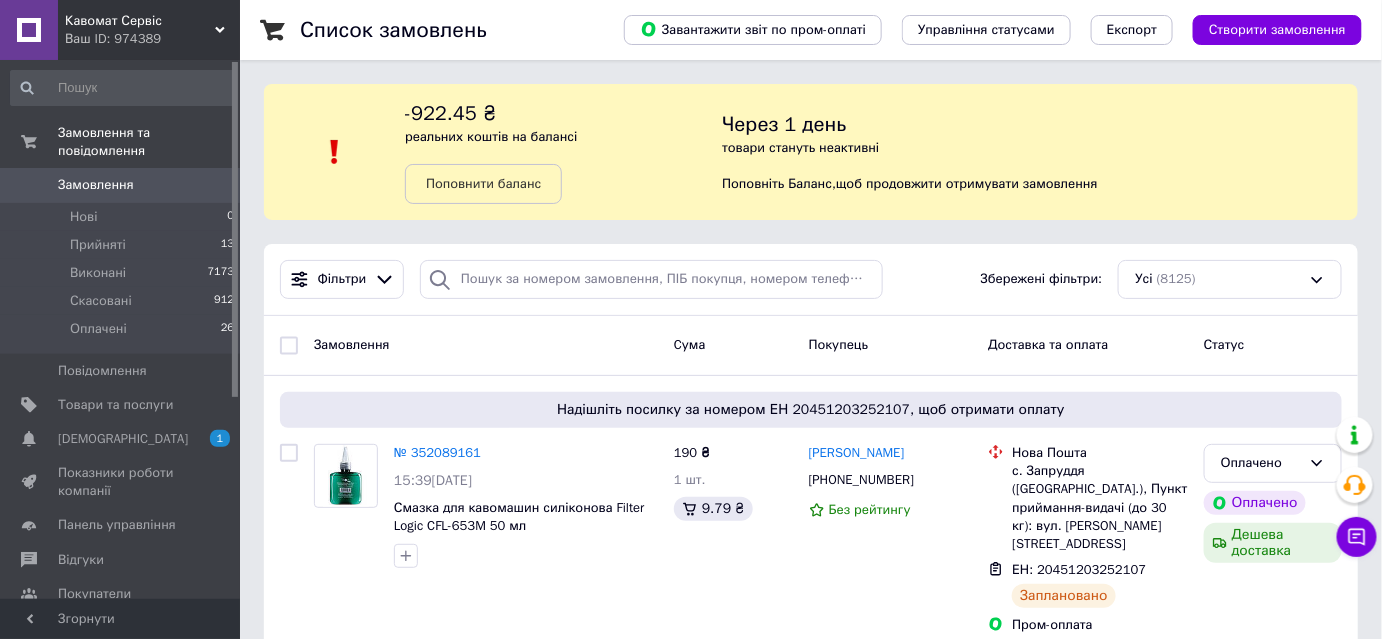 click on "1 0" at bounding box center [212, 439] 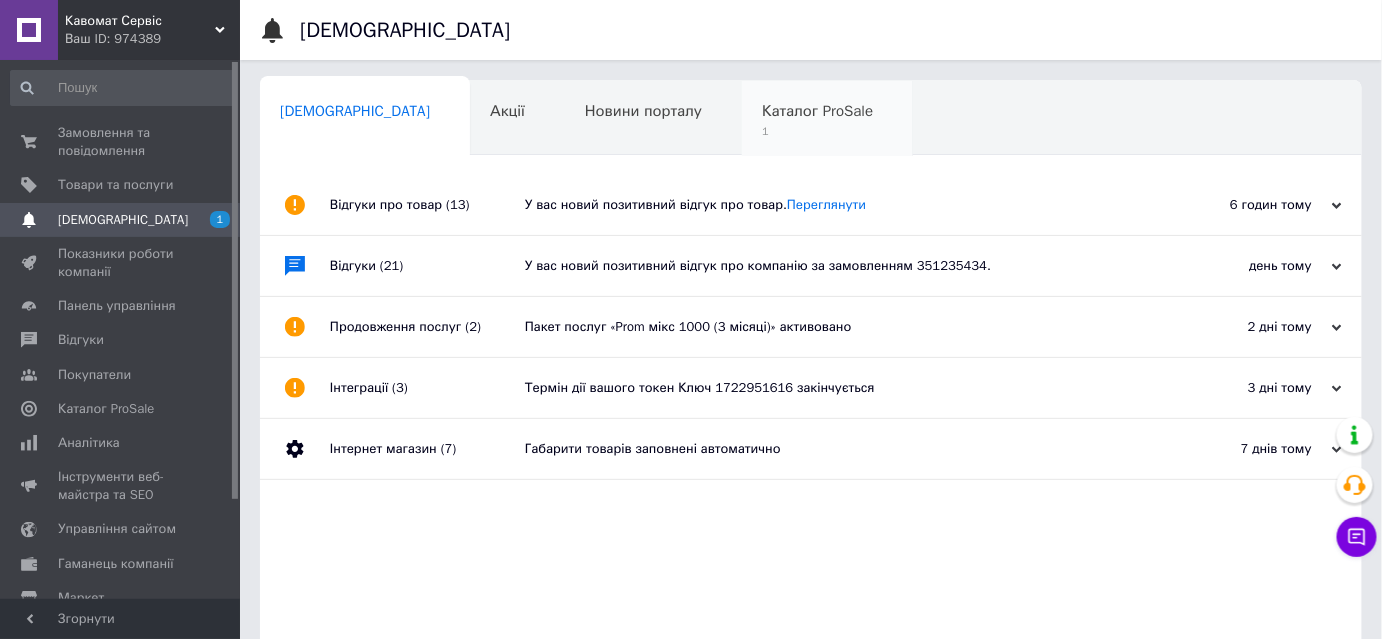click on "Каталог ProSale 1" at bounding box center [827, 119] 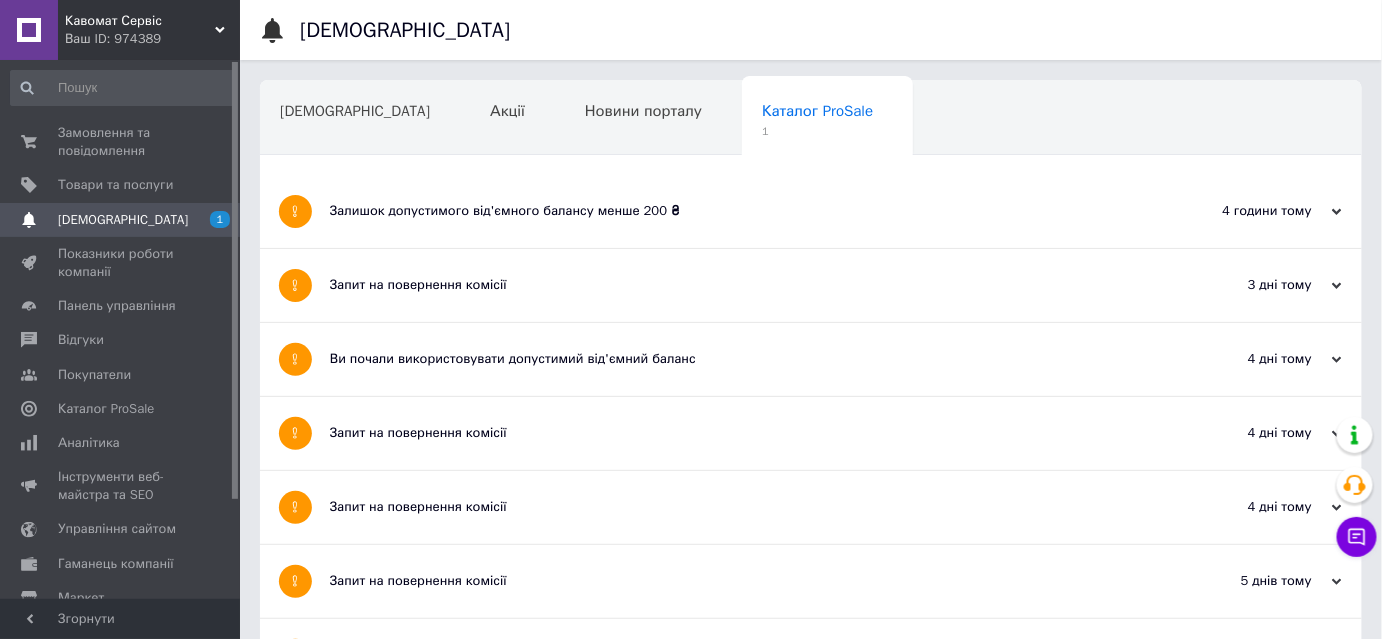 click on "Залишок допустимого від'ємного балансу менше 200 ₴" at bounding box center [736, 211] 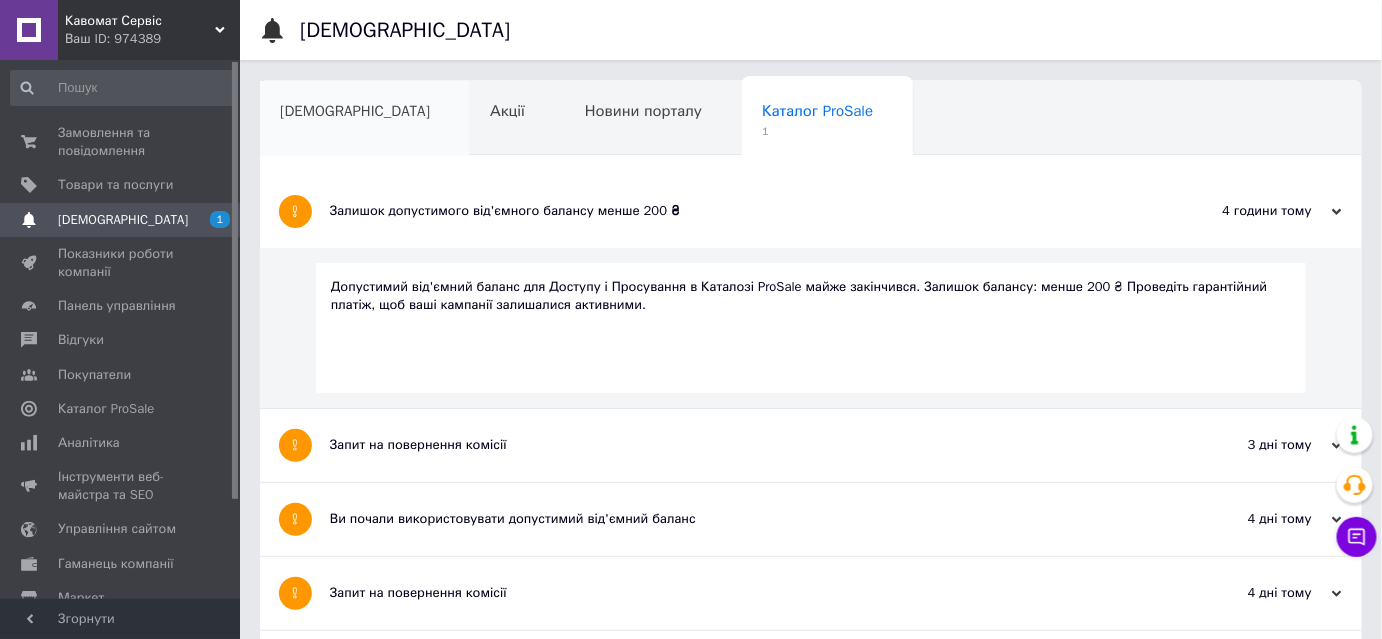 click on "[DEMOGRAPHIC_DATA]" at bounding box center [355, 111] 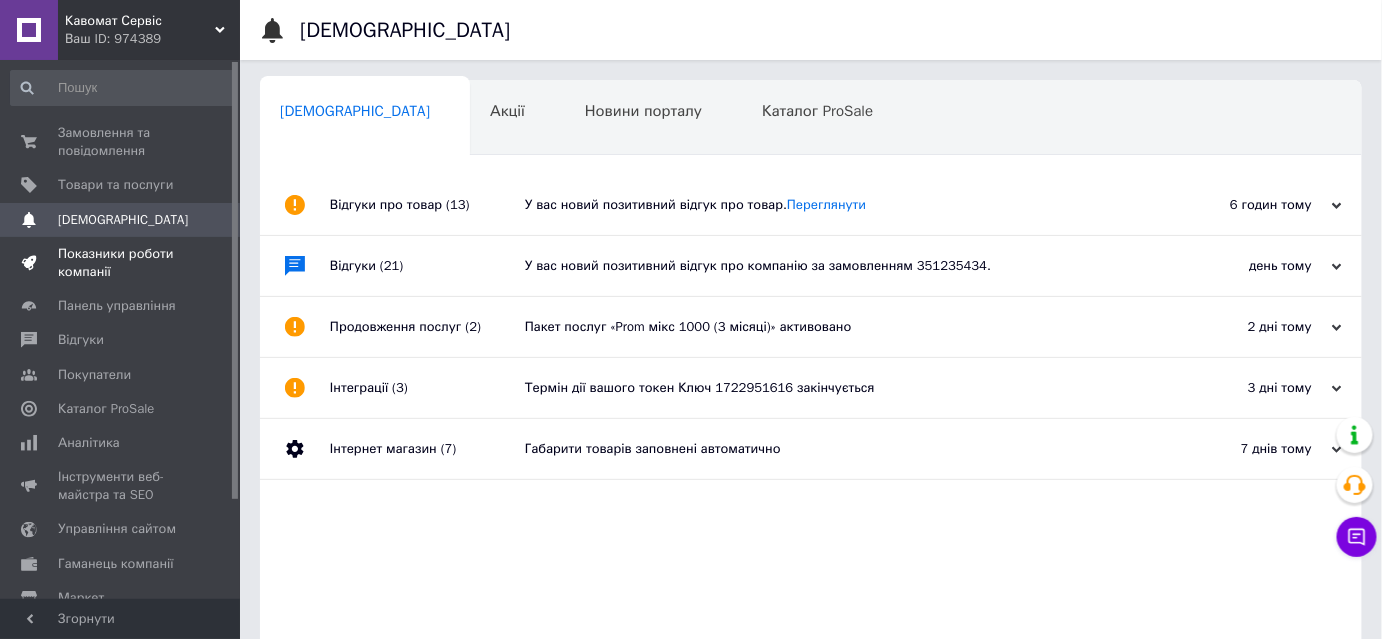 click on "Показники роботи компанії" at bounding box center [121, 263] 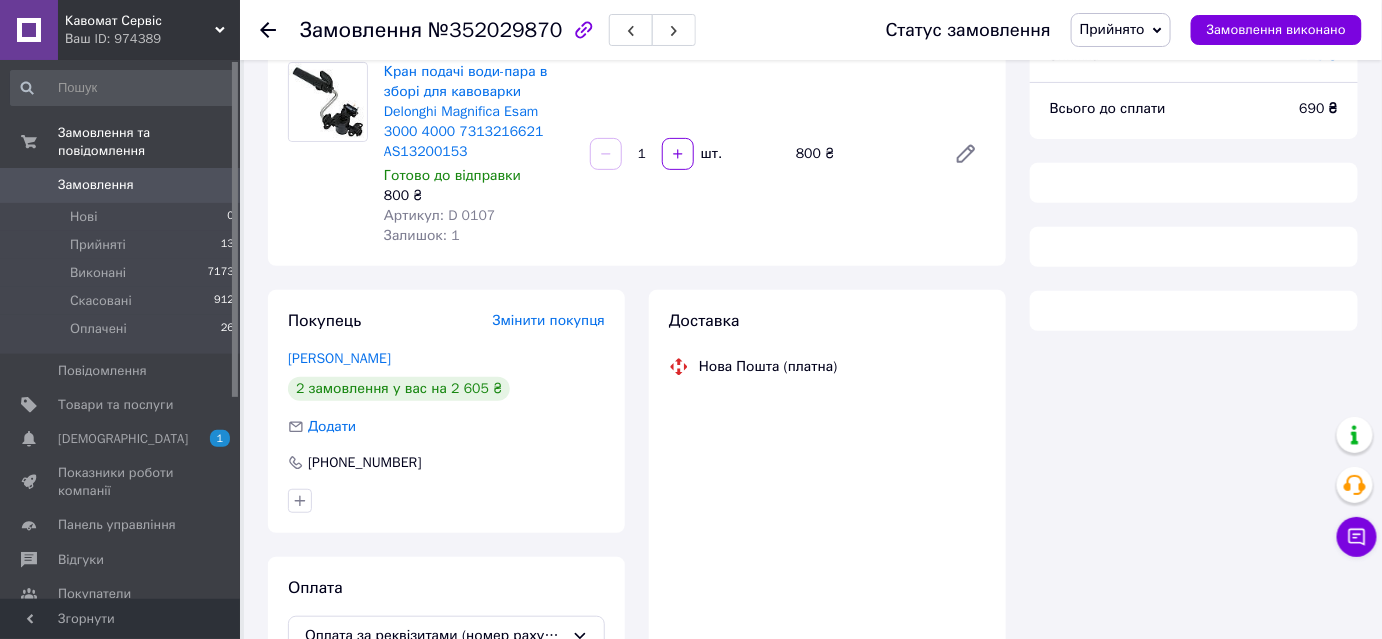 scroll, scrollTop: 363, scrollLeft: 0, axis: vertical 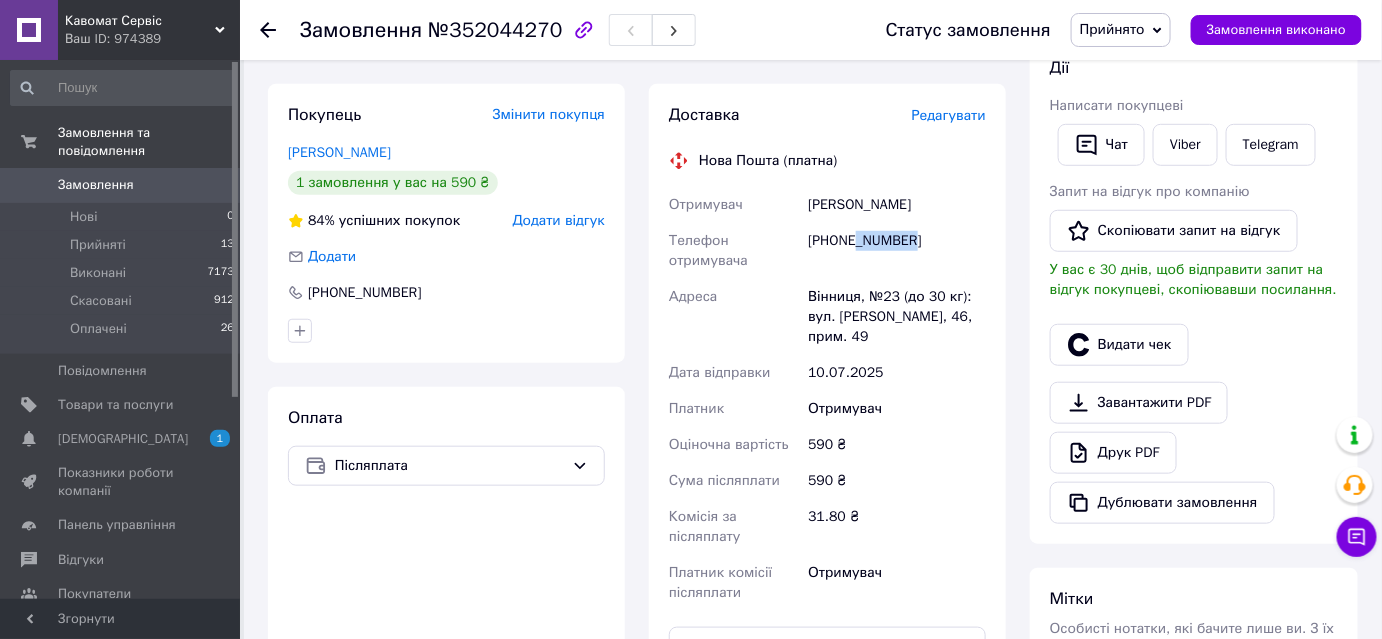 drag, startPoint x: 944, startPoint y: 333, endPoint x: 866, endPoint y: 336, distance: 78.05767 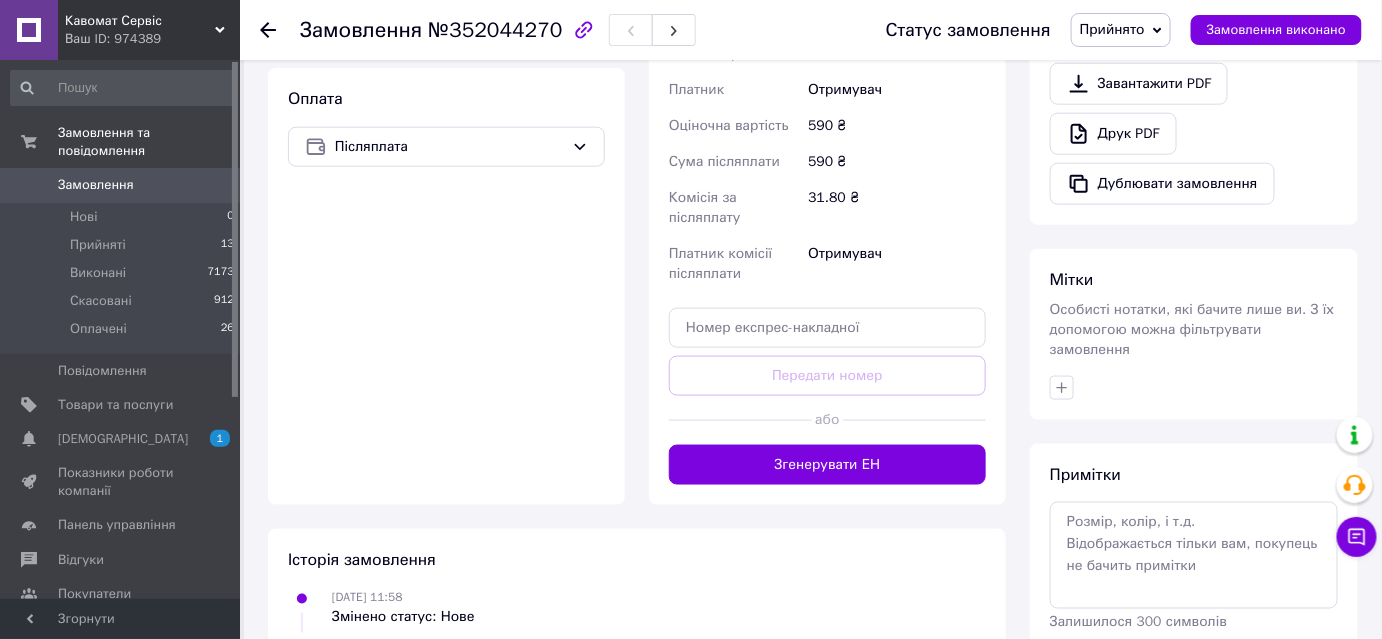scroll, scrollTop: 727, scrollLeft: 0, axis: vertical 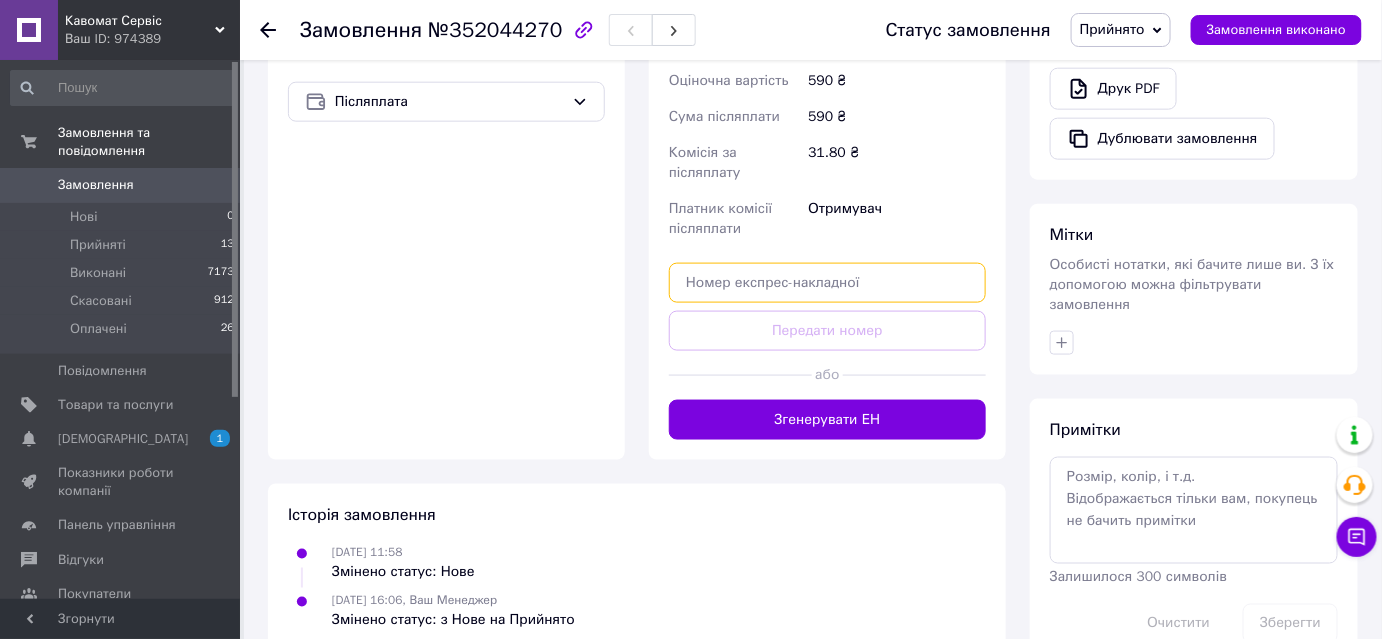 click at bounding box center (827, 283) 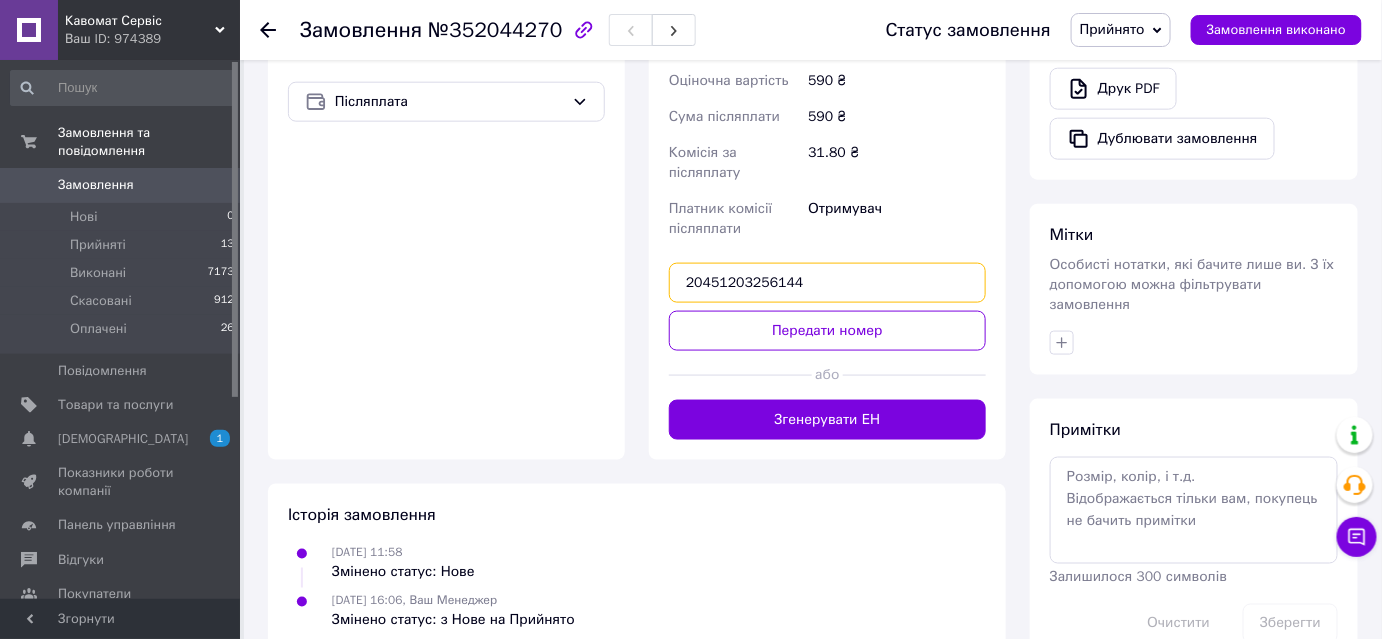 drag, startPoint x: 832, startPoint y: 475, endPoint x: 743, endPoint y: 467, distance: 89.358826 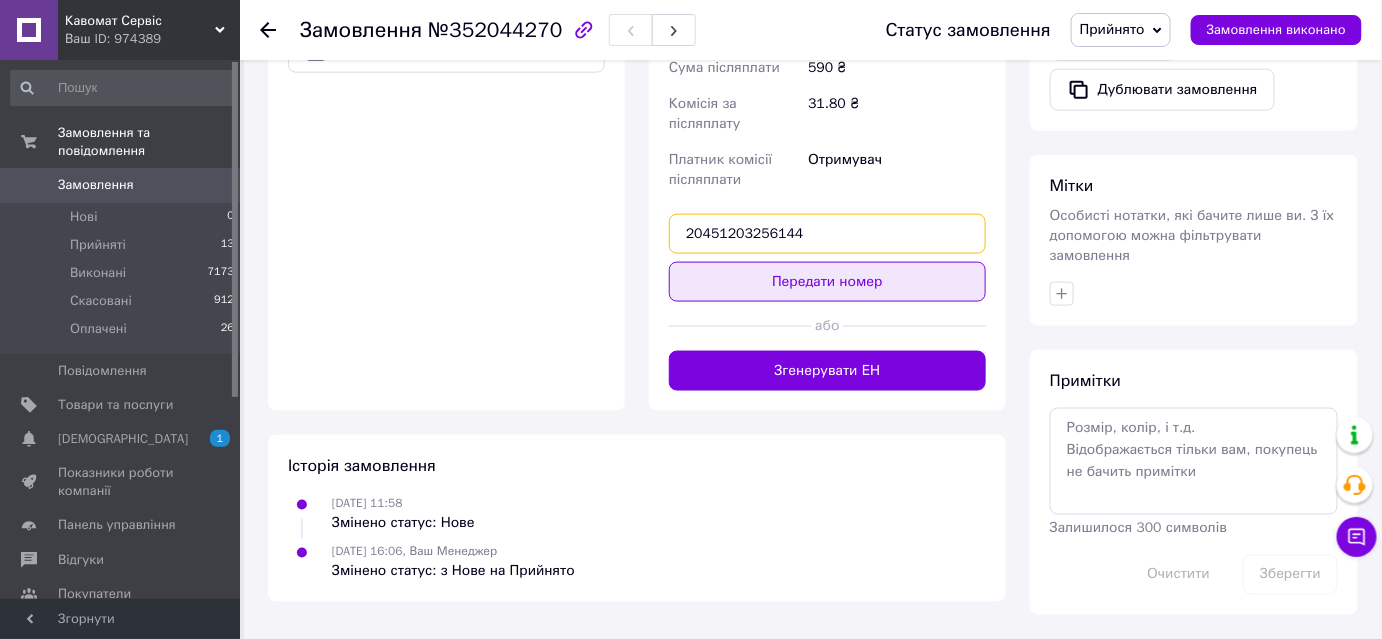 type on "20451203256144" 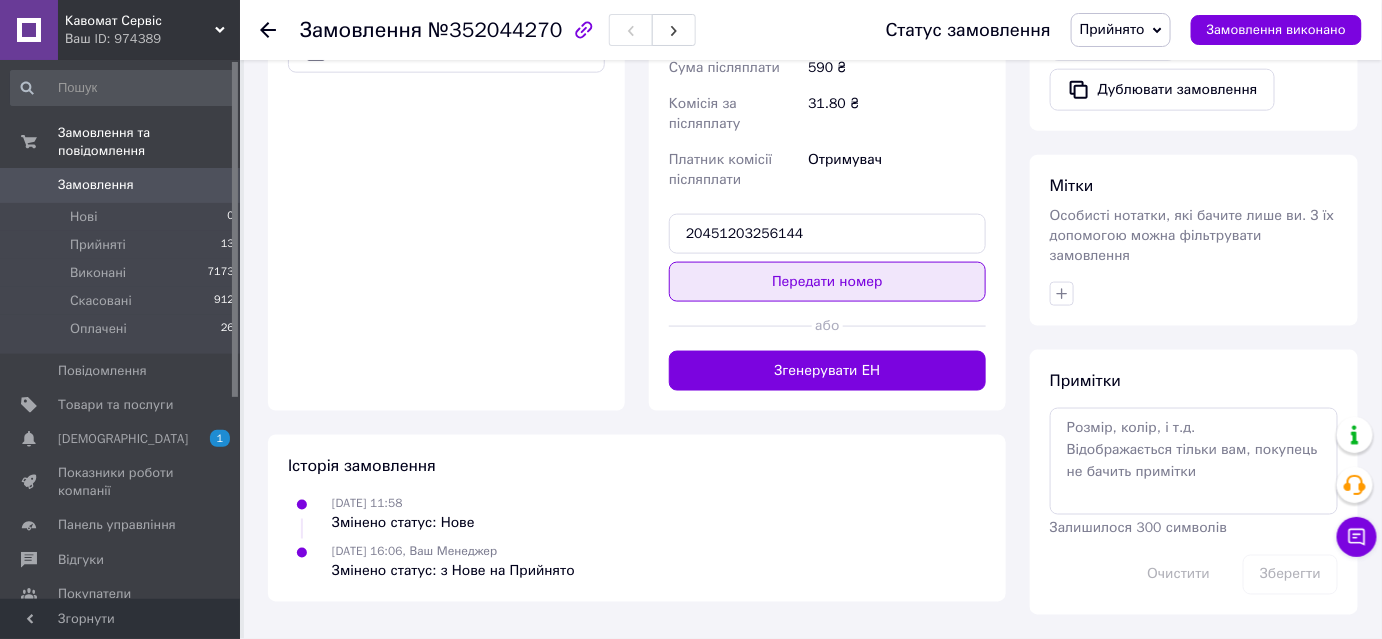 click on "Передати номер" at bounding box center [827, 282] 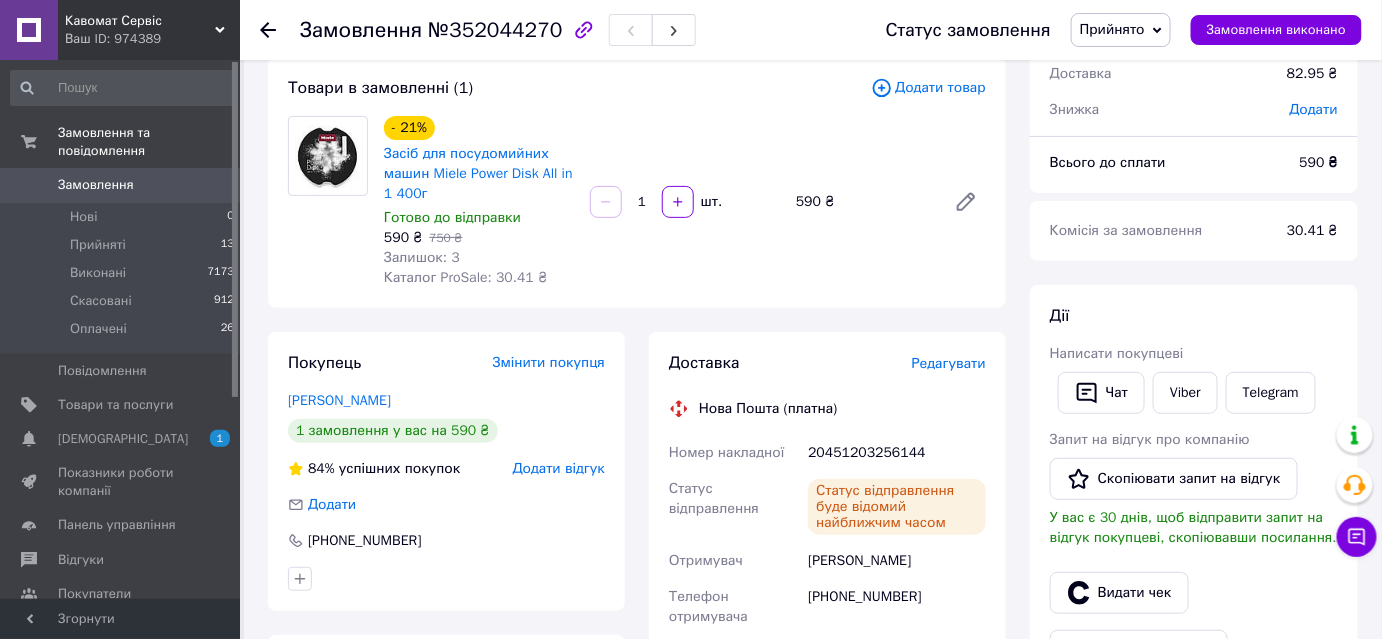 scroll, scrollTop: 90, scrollLeft: 0, axis: vertical 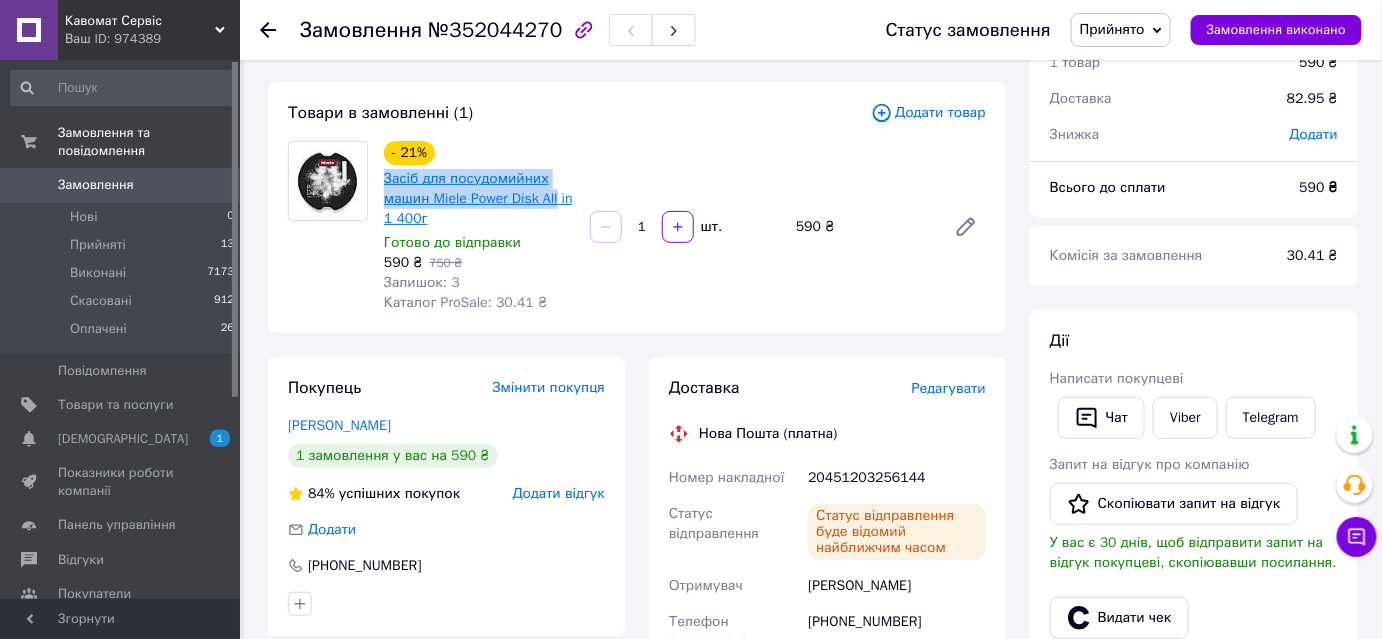 drag, startPoint x: 381, startPoint y: 192, endPoint x: 538, endPoint y: 256, distance: 169.5435 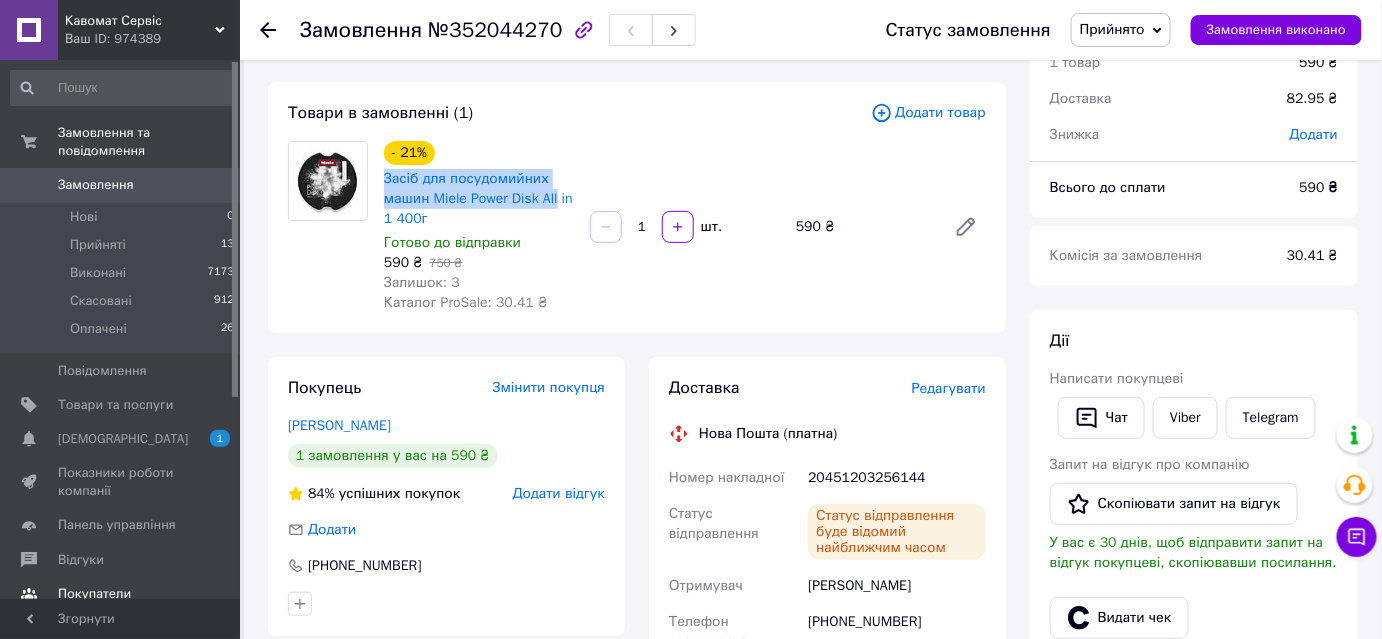 copy on "Засіб для посудомийних машин Miele Power Disk All" 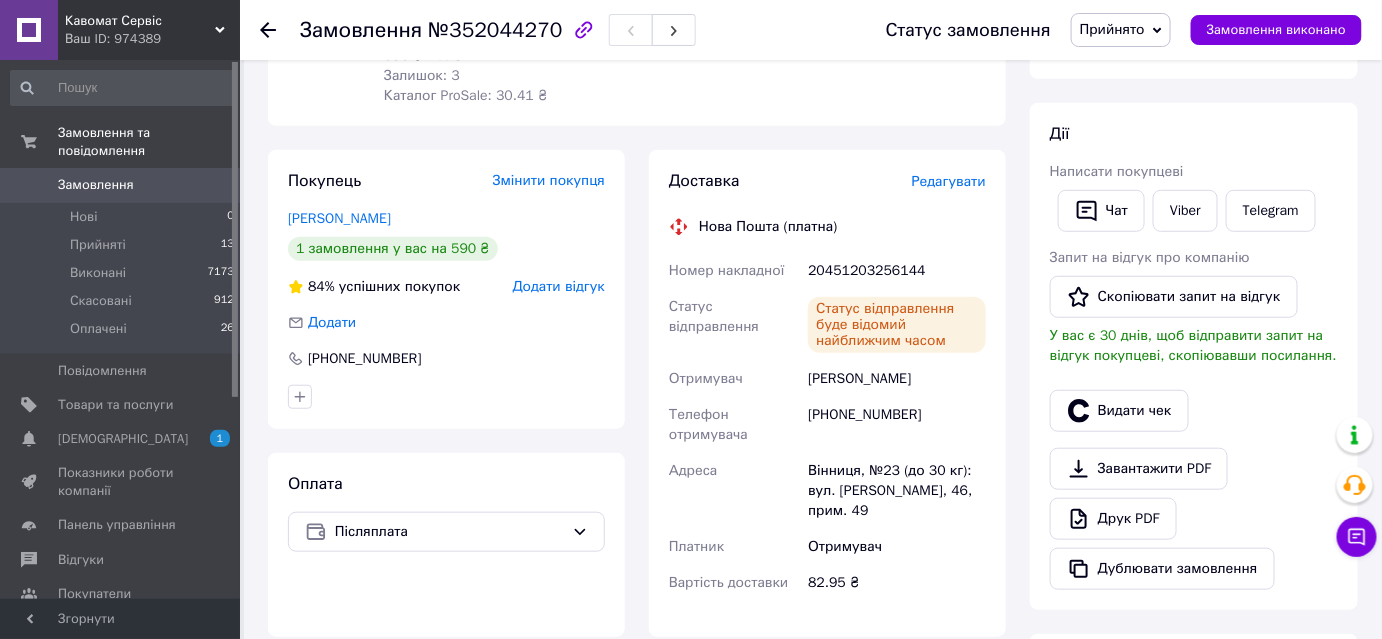 scroll, scrollTop: 454, scrollLeft: 0, axis: vertical 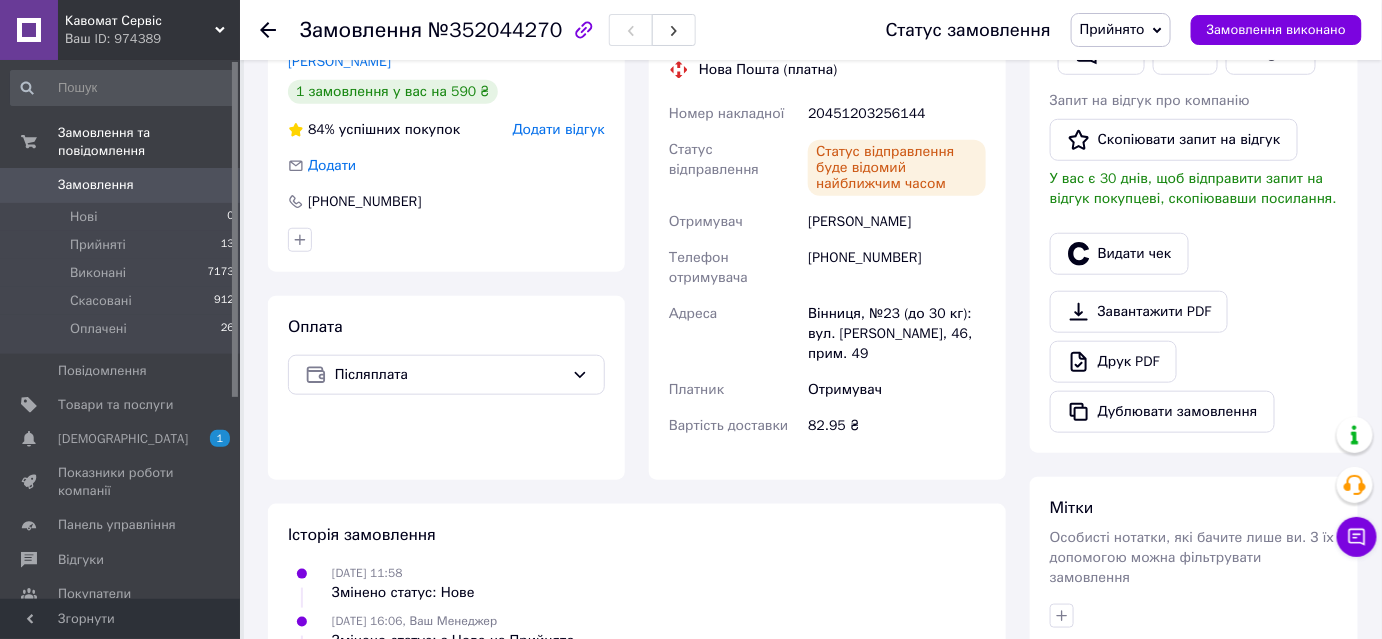 click on "20451203256144" at bounding box center (897, 114) 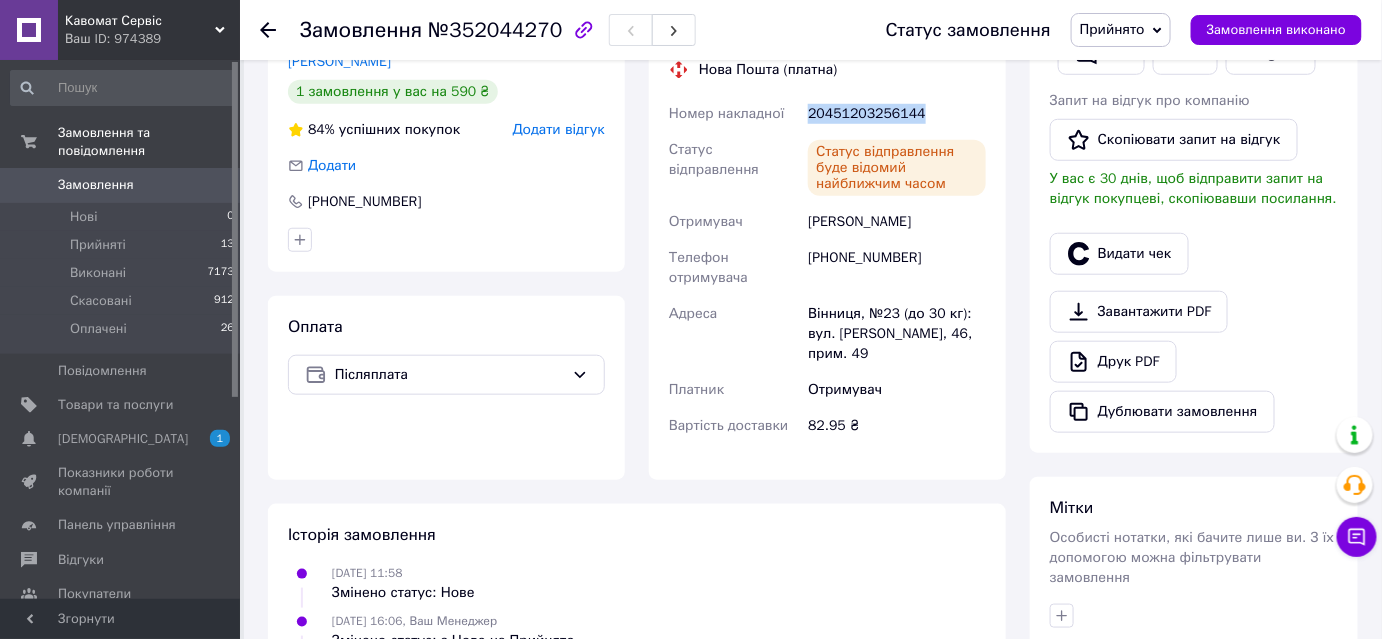 click on "20451203256144" at bounding box center [897, 114] 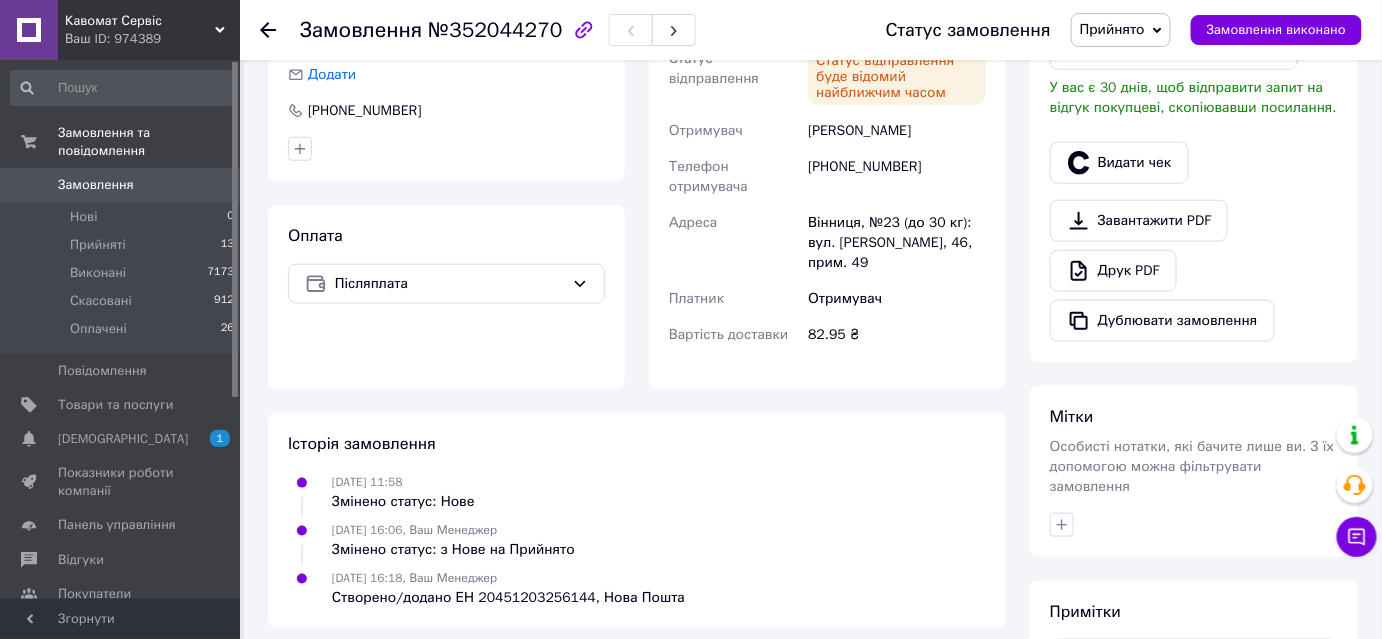 scroll, scrollTop: 0, scrollLeft: 0, axis: both 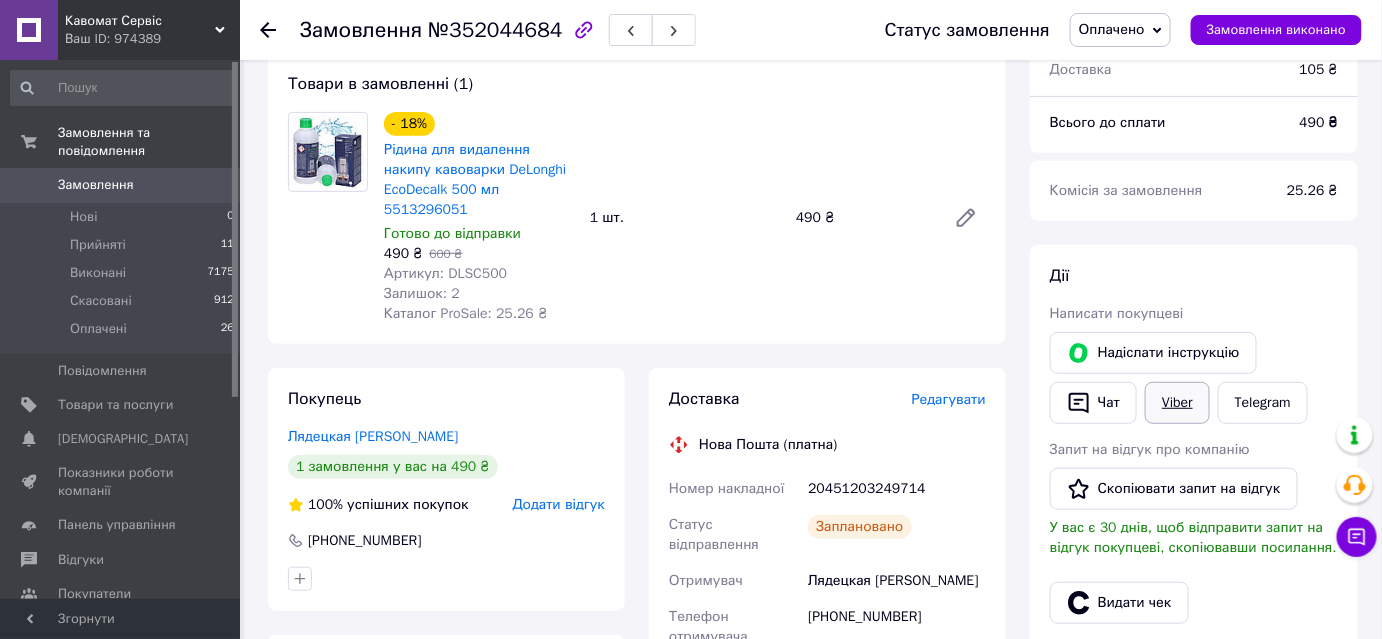 click on "Viber" at bounding box center [1177, 403] 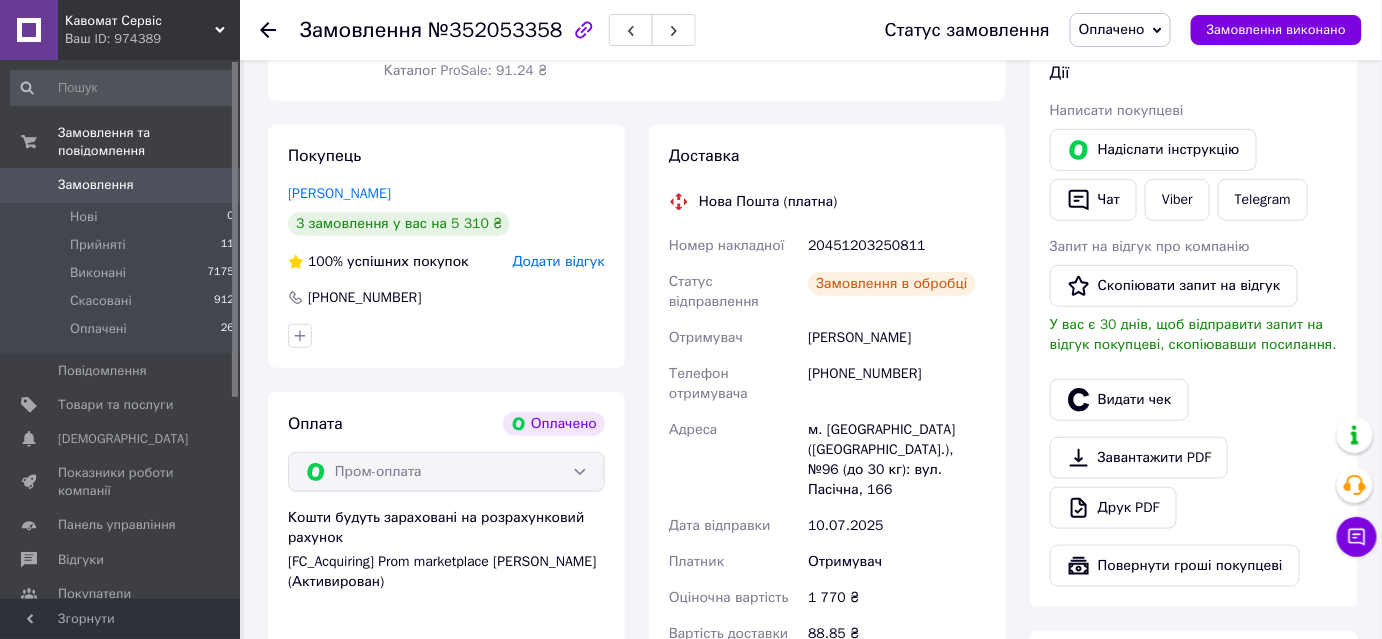 scroll, scrollTop: 454, scrollLeft: 0, axis: vertical 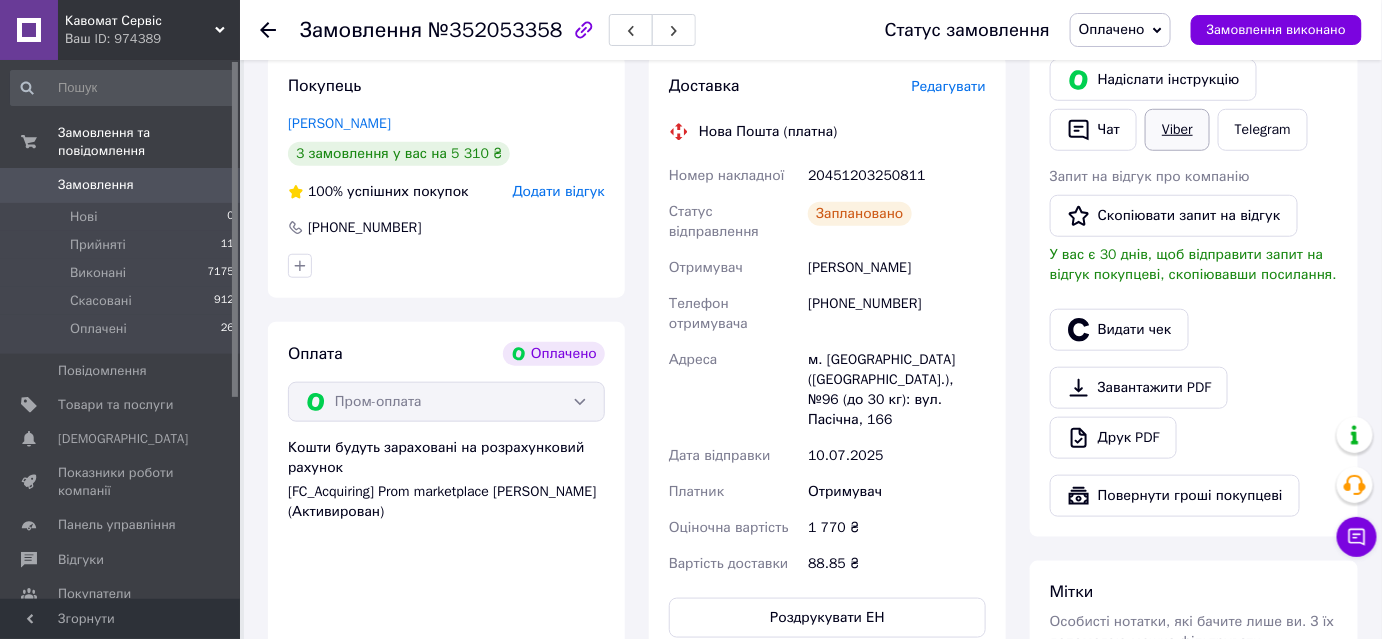 click on "Viber" at bounding box center [1177, 130] 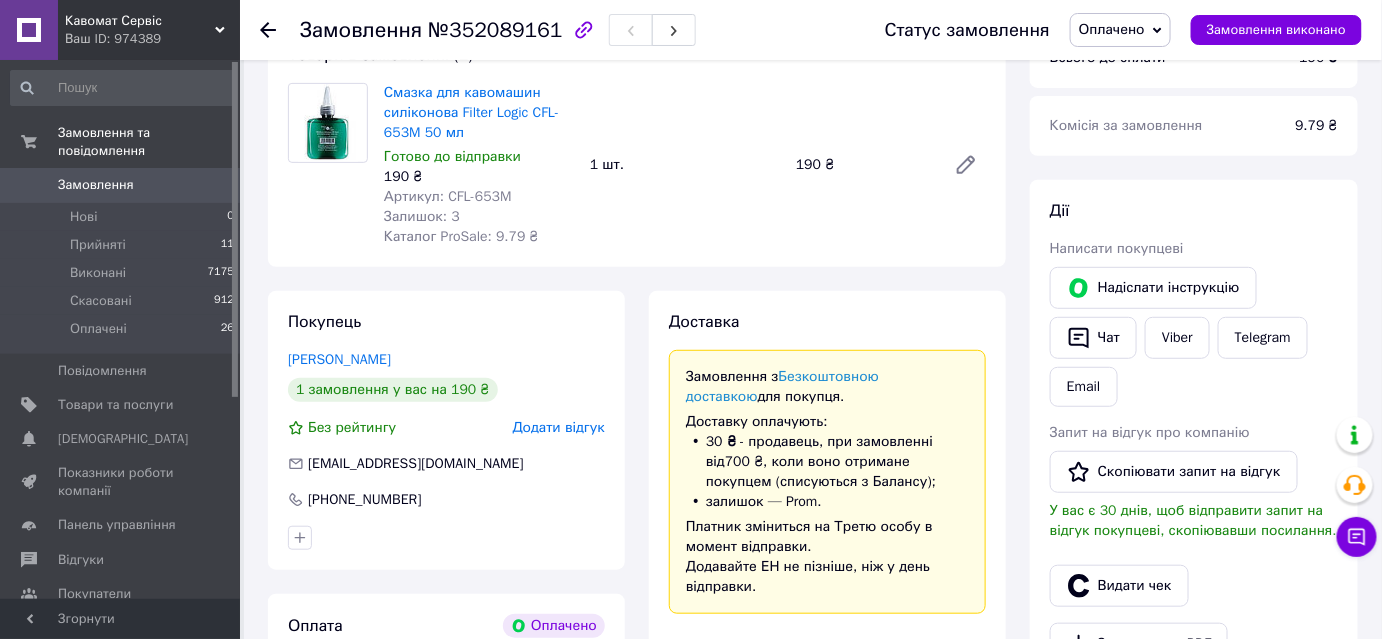 scroll, scrollTop: 272, scrollLeft: 0, axis: vertical 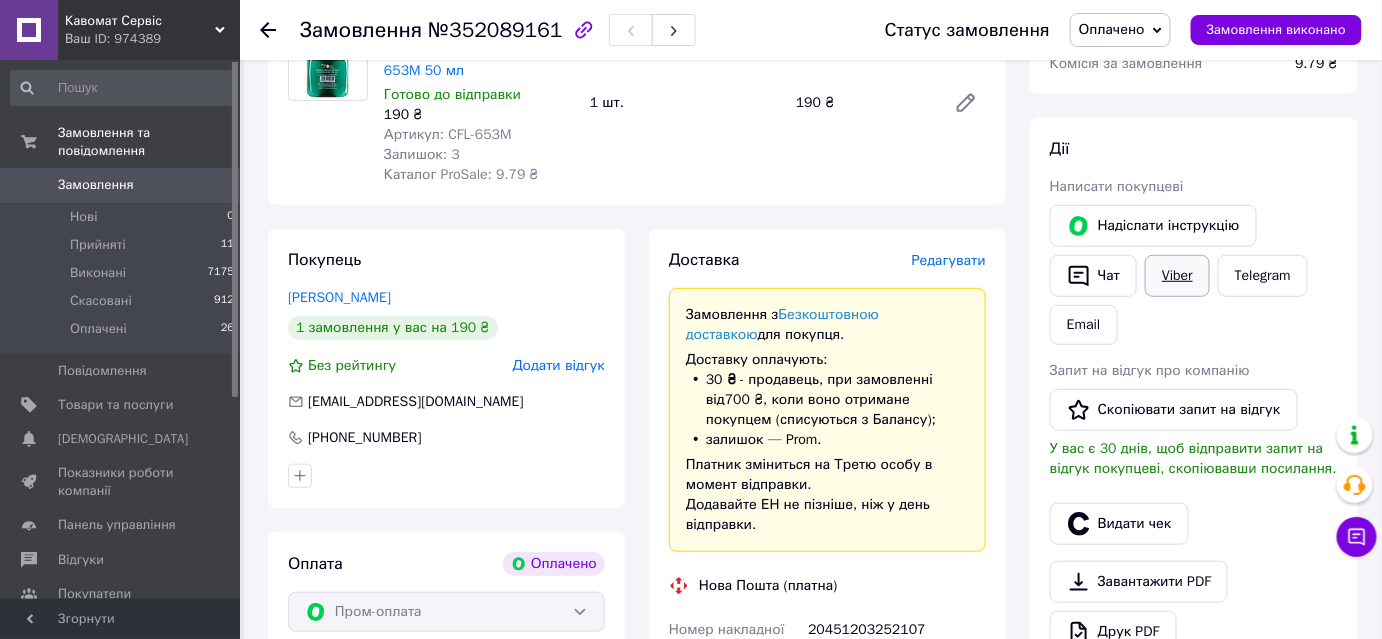 click on "Viber" at bounding box center (1177, 276) 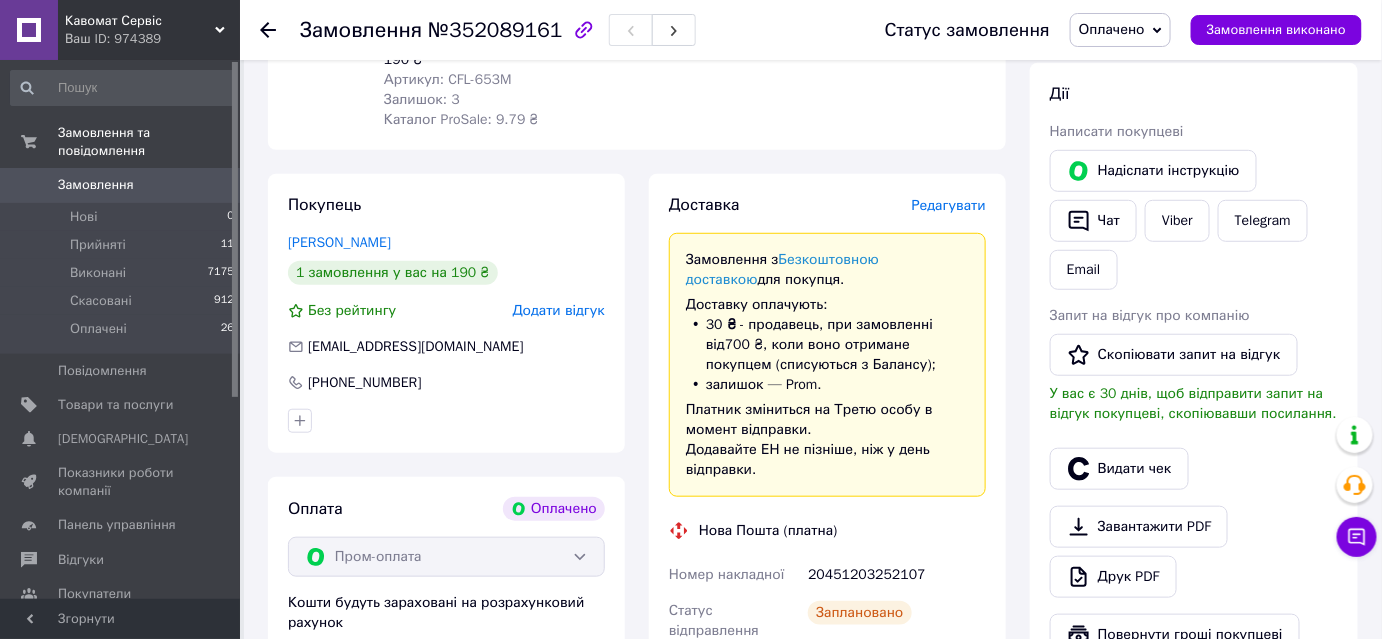scroll, scrollTop: 0, scrollLeft: 0, axis: both 